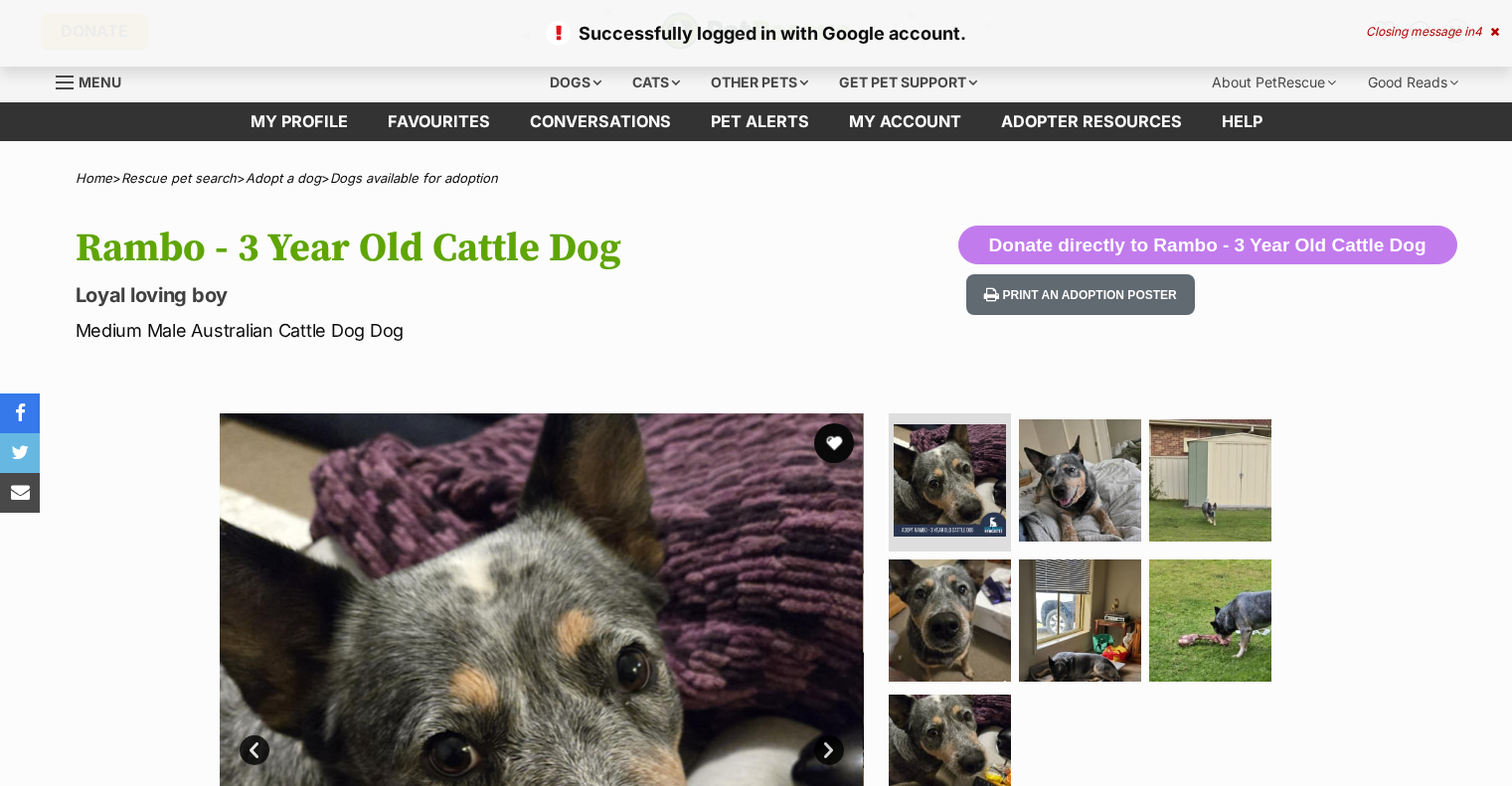 scroll, scrollTop: 0, scrollLeft: 0, axis: both 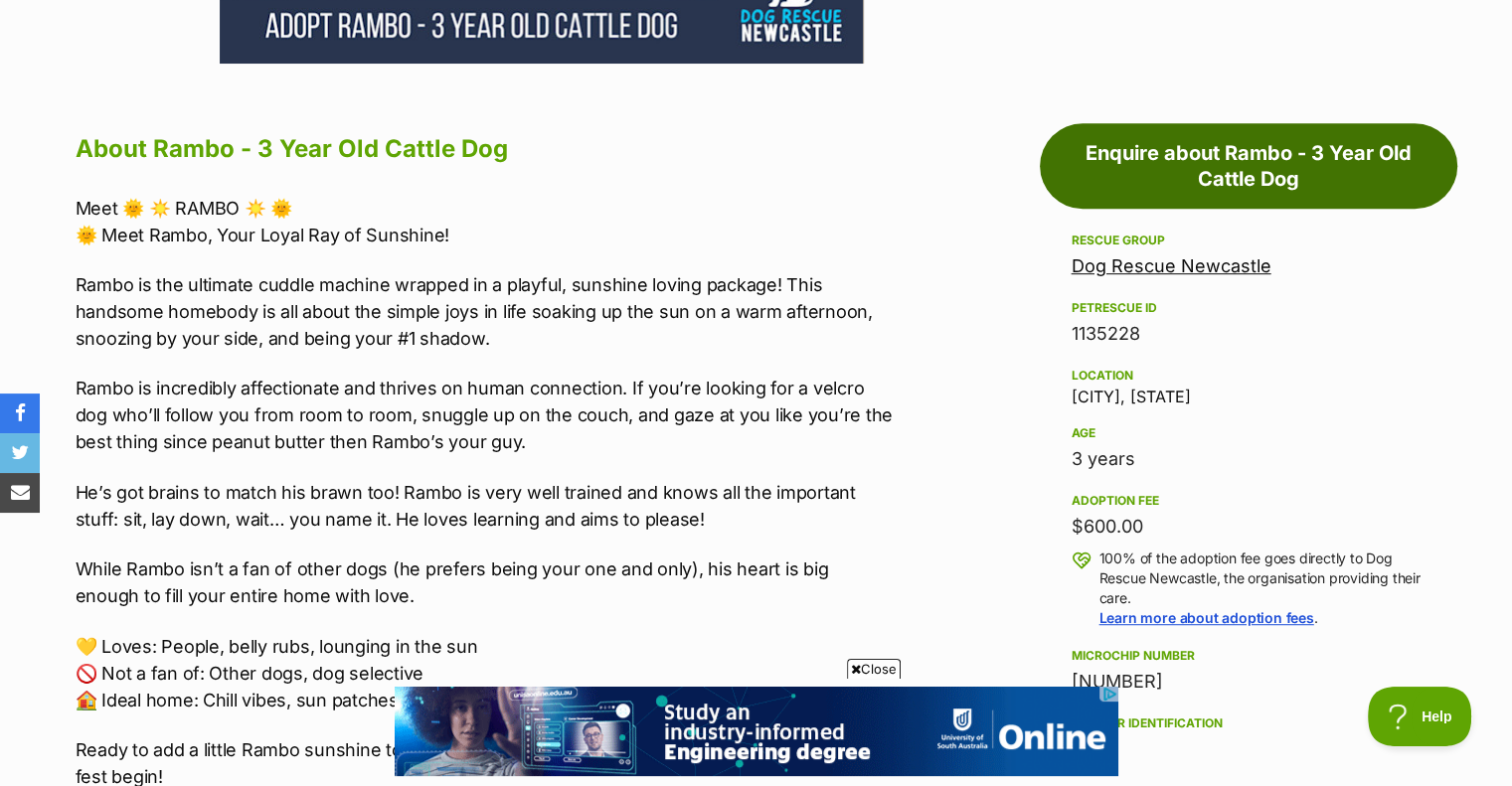 click on "Enquire about Rambo - 3 Year Old Cattle Dog" at bounding box center [1249, 166] 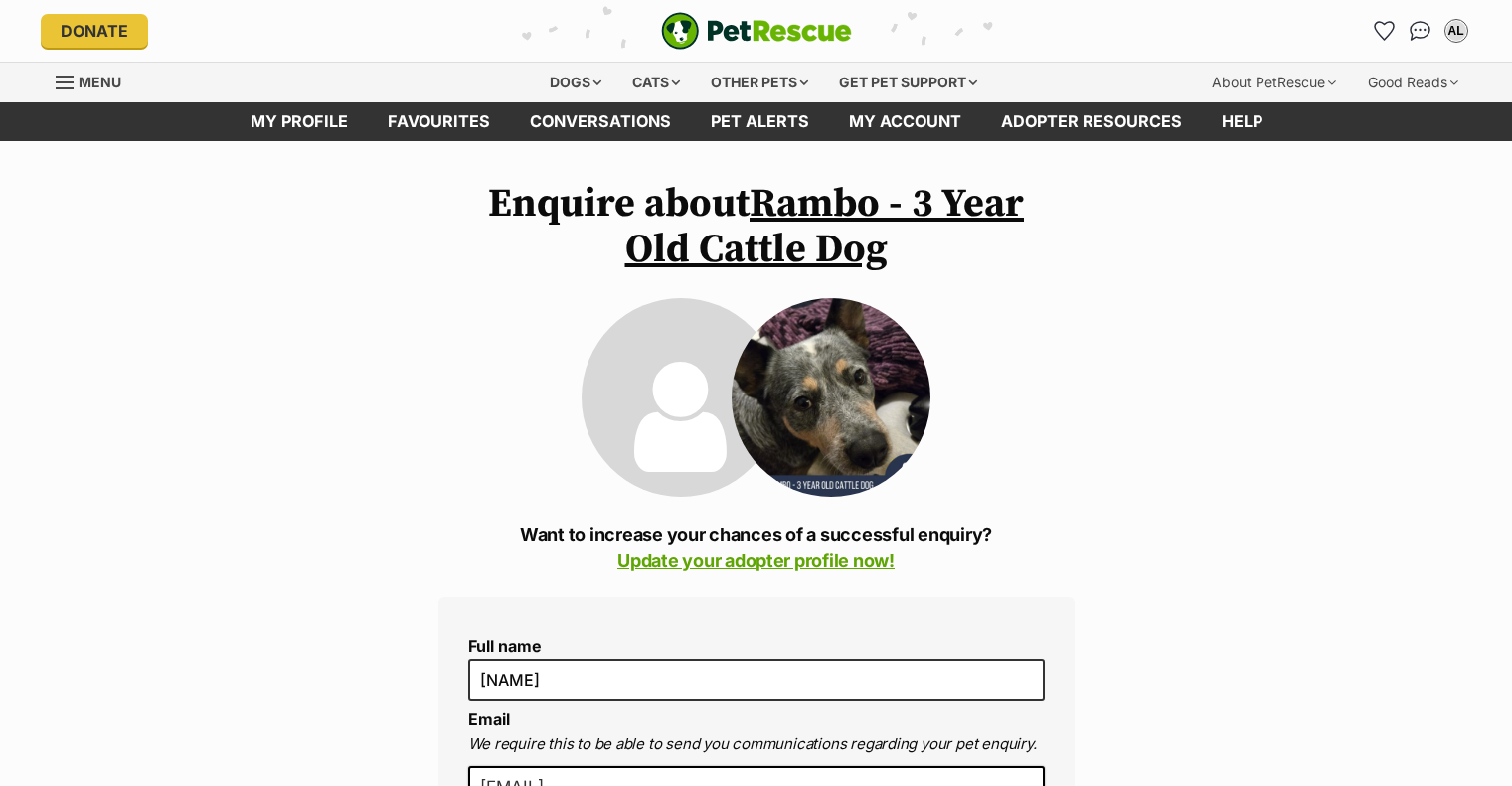scroll, scrollTop: 0, scrollLeft: 0, axis: both 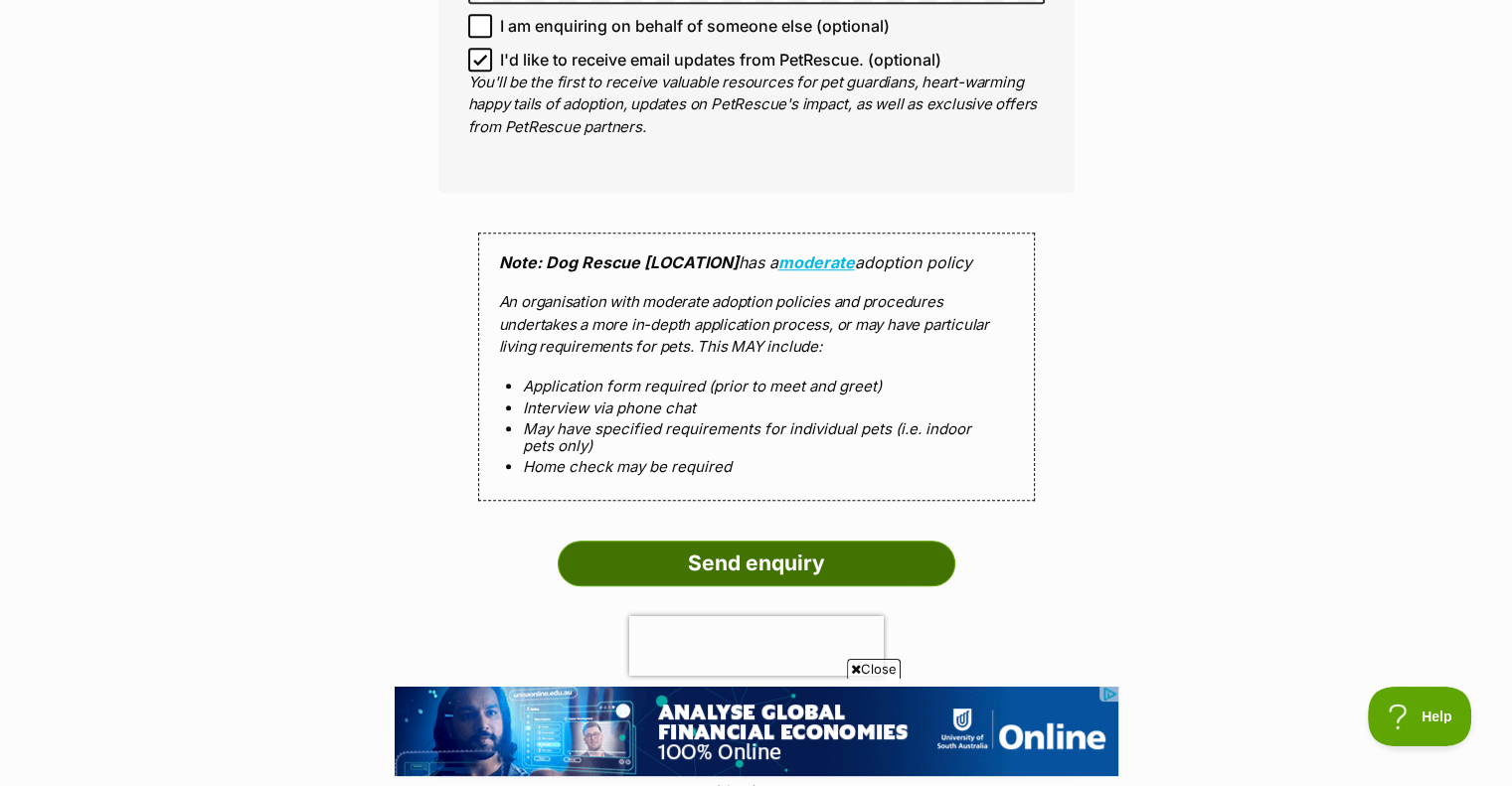 click on "Send enquiry" at bounding box center (756, 563) 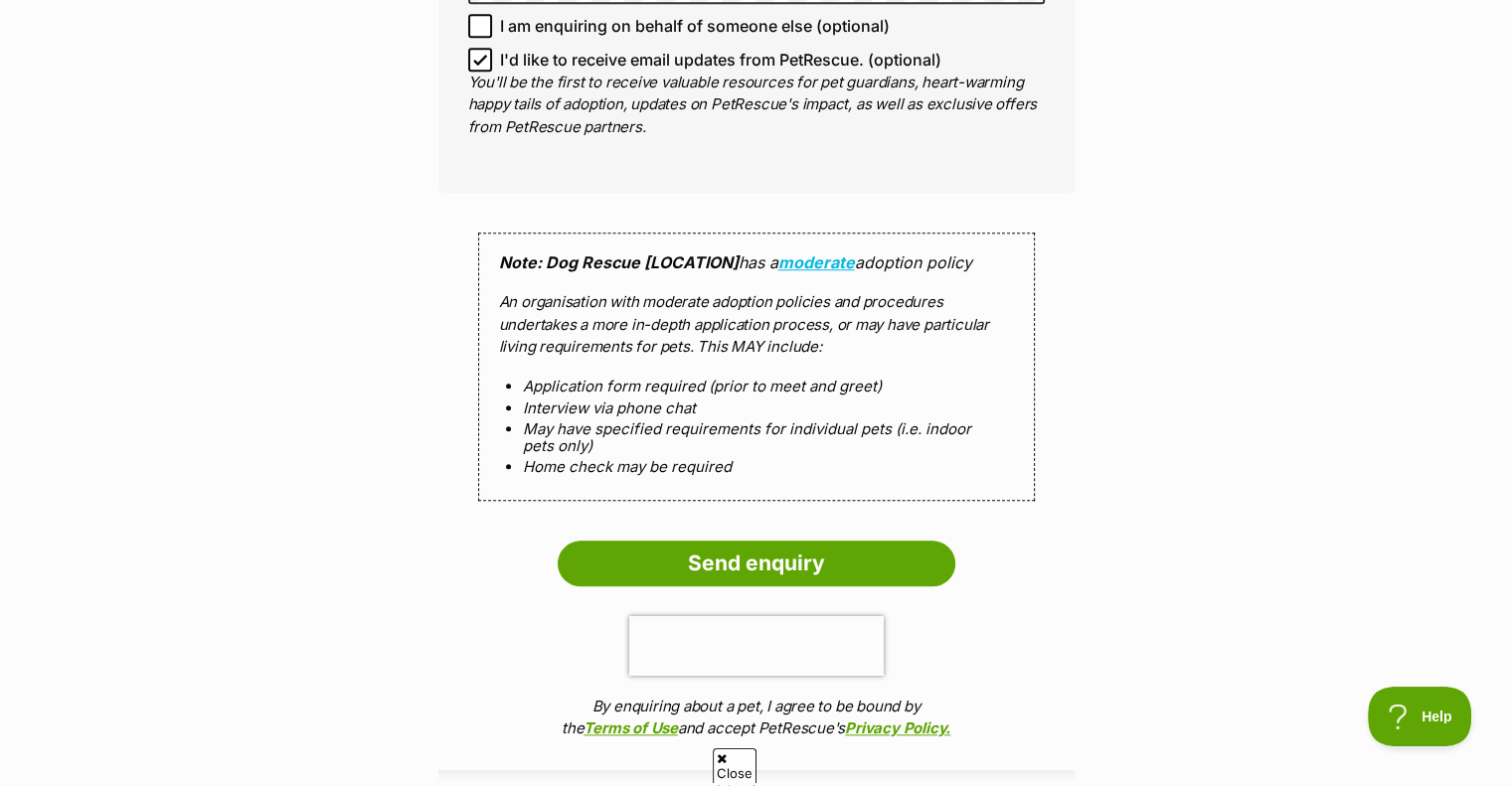 scroll, scrollTop: 0, scrollLeft: 0, axis: both 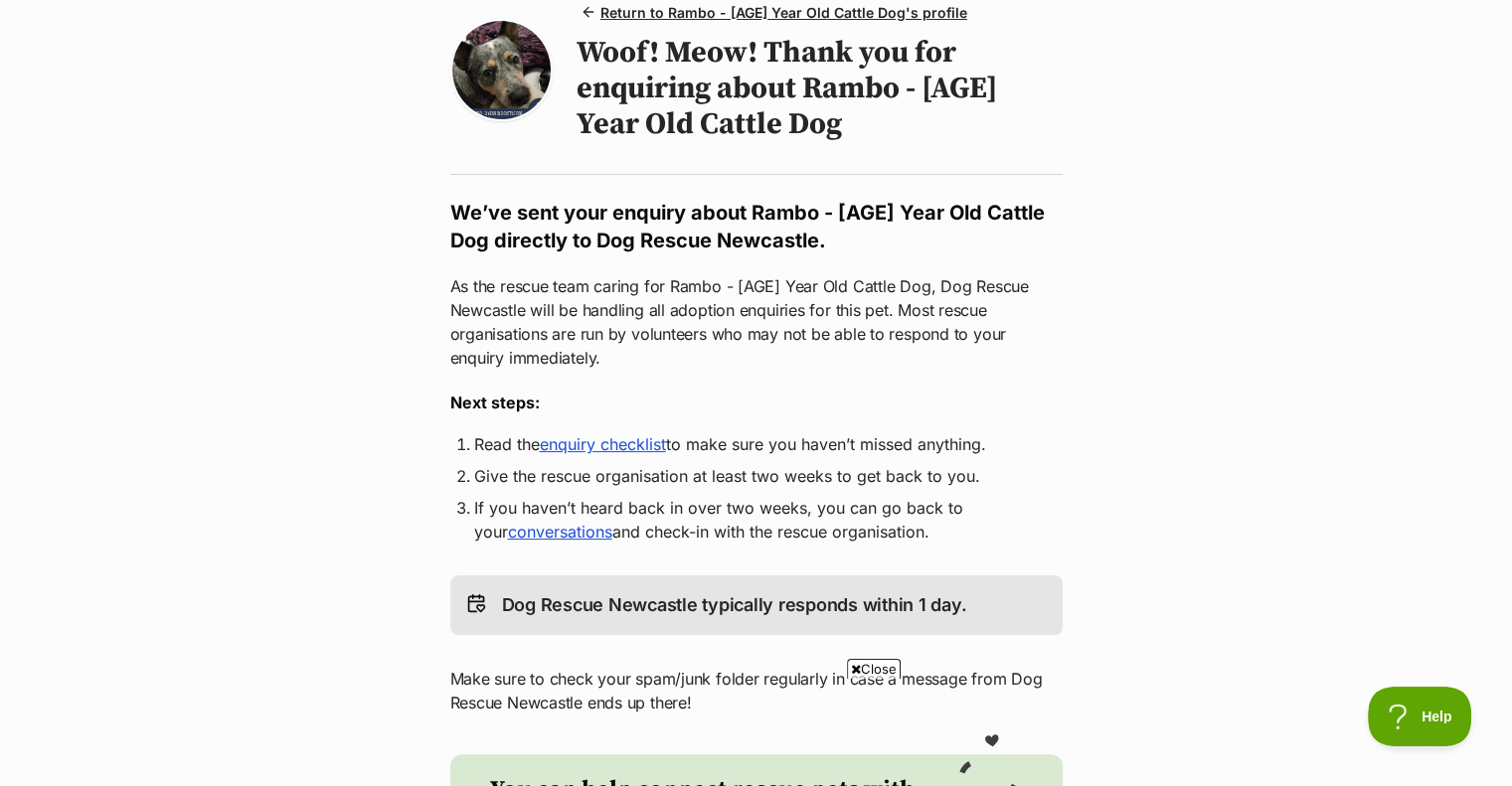 click at bounding box center [501, 70] 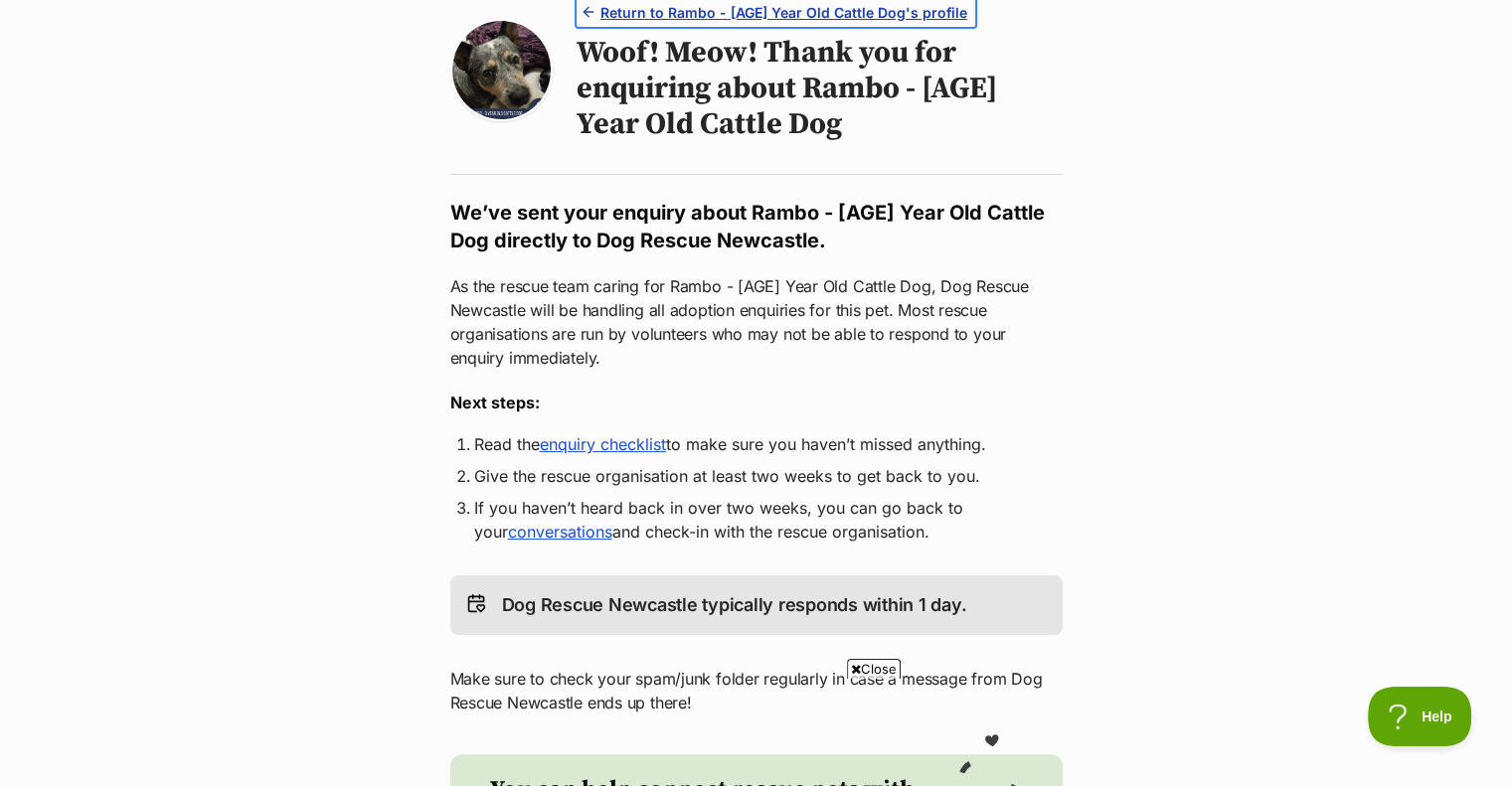 click on "Return to Rambo - 3 Year Old Cattle Dog's profile" at bounding box center (783, 12) 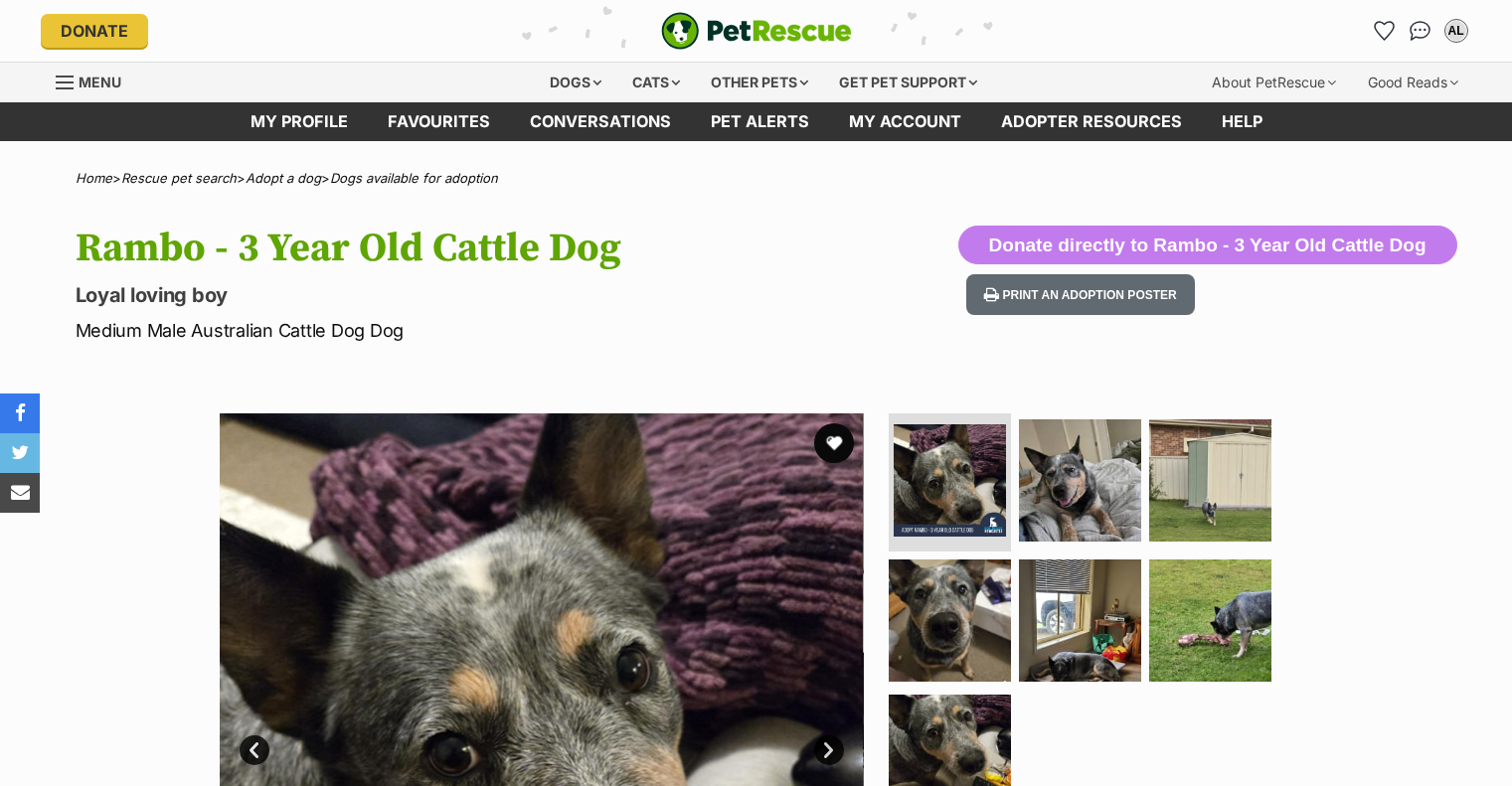 scroll, scrollTop: 0, scrollLeft: 0, axis: both 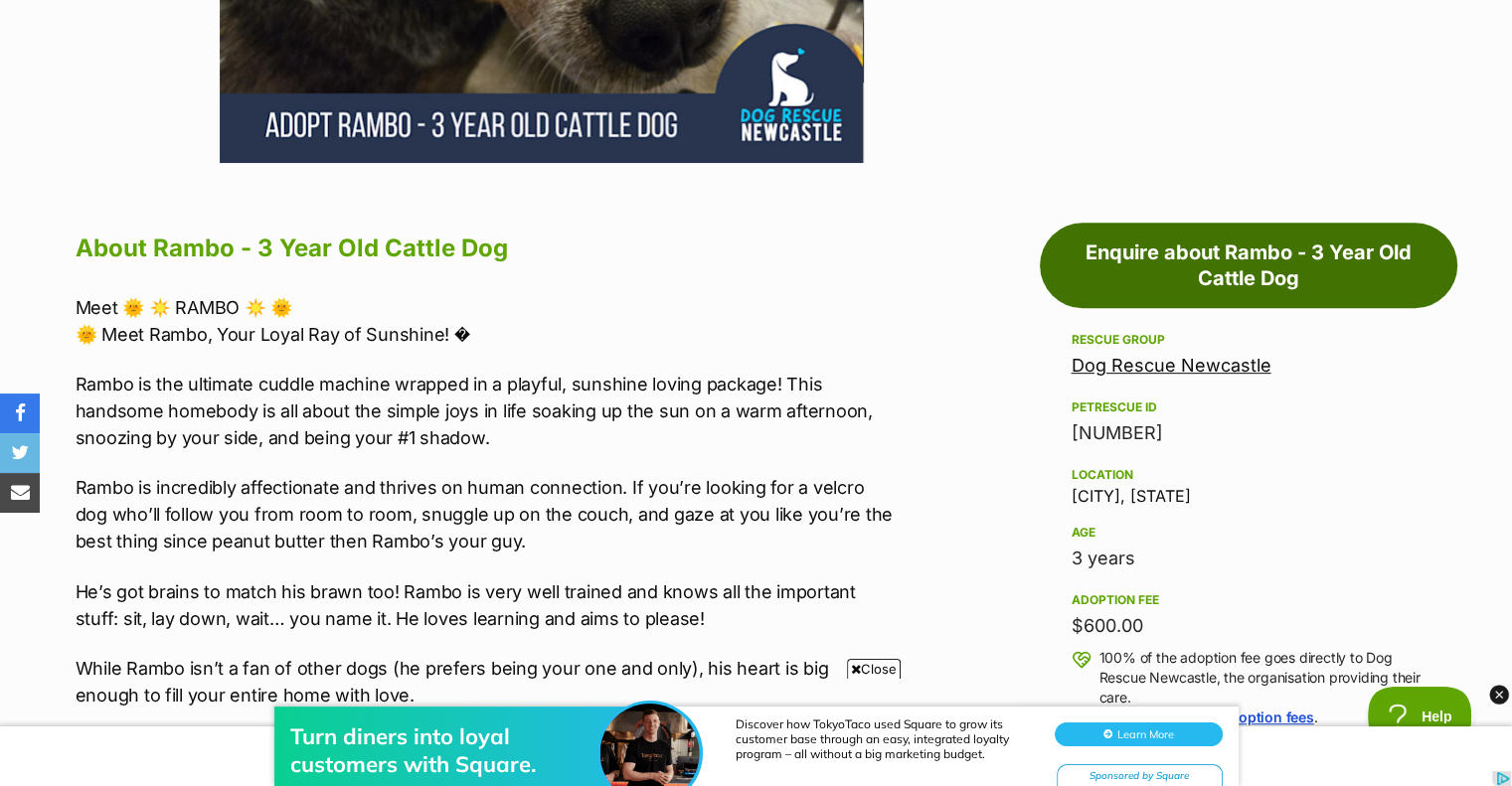 click on "Enquire about Rambo - 3 Year Old Cattle Dog" at bounding box center [1249, 265] 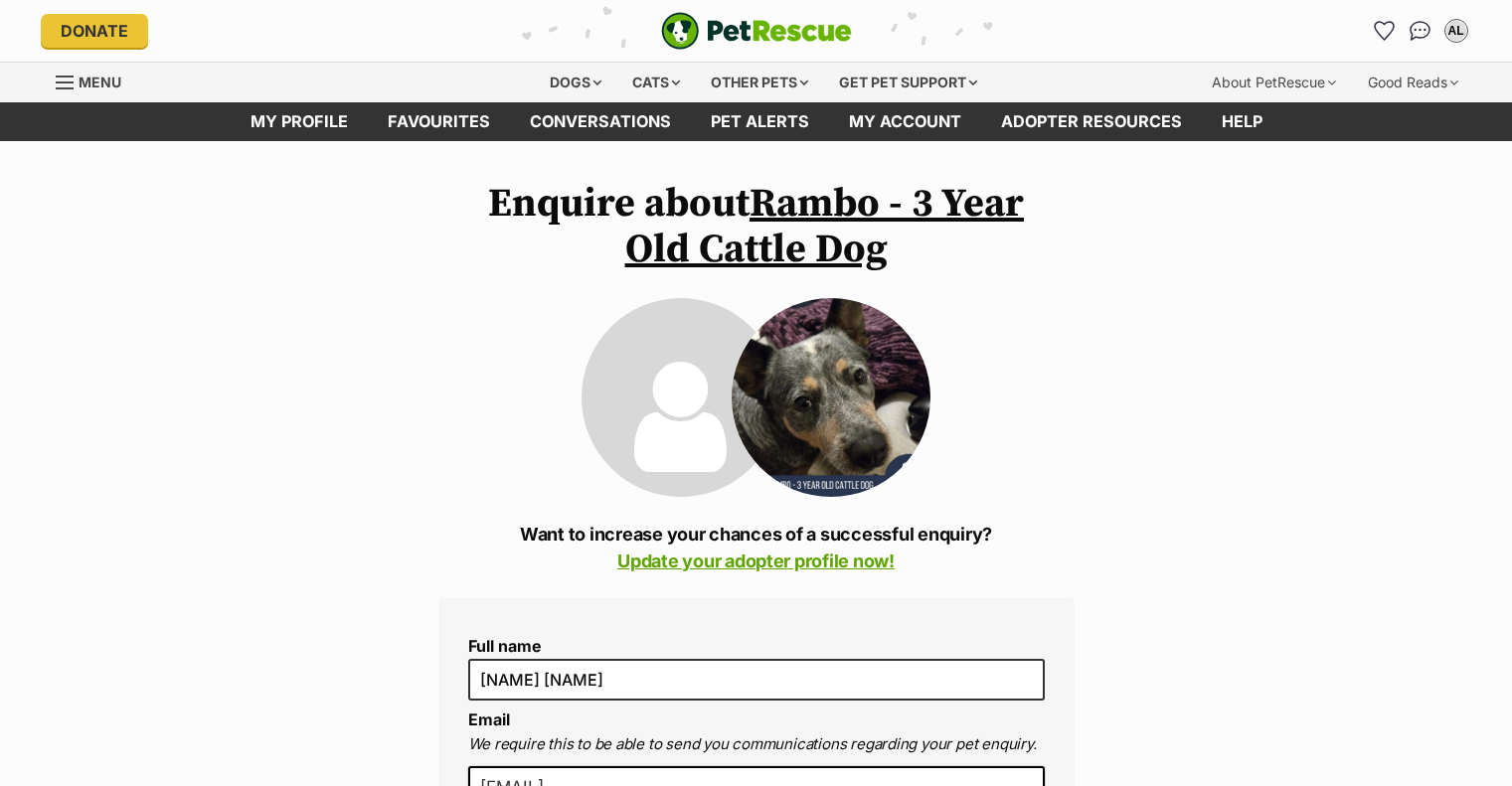 scroll, scrollTop: 0, scrollLeft: 0, axis: both 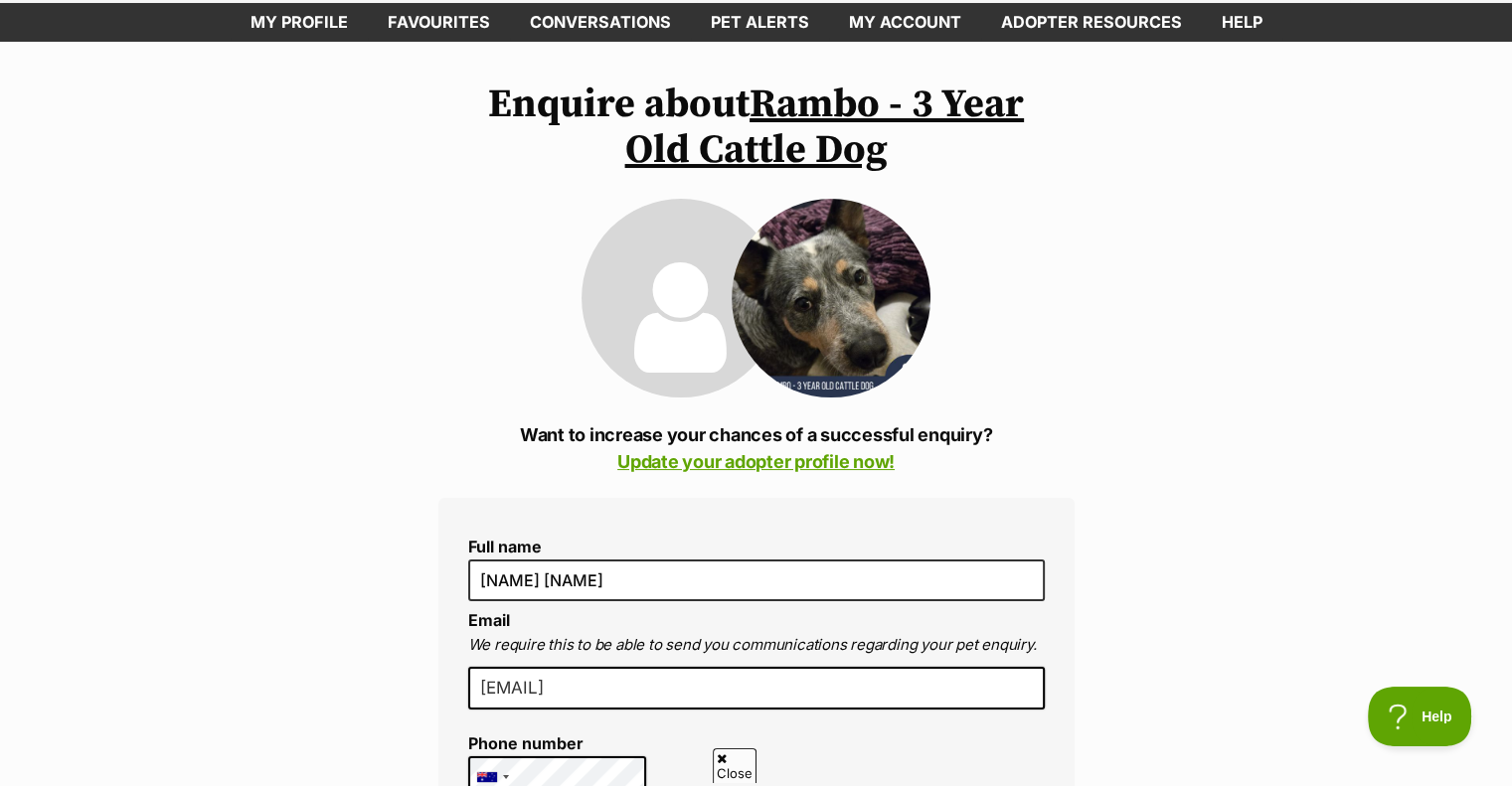 click at bounding box center (831, 298) 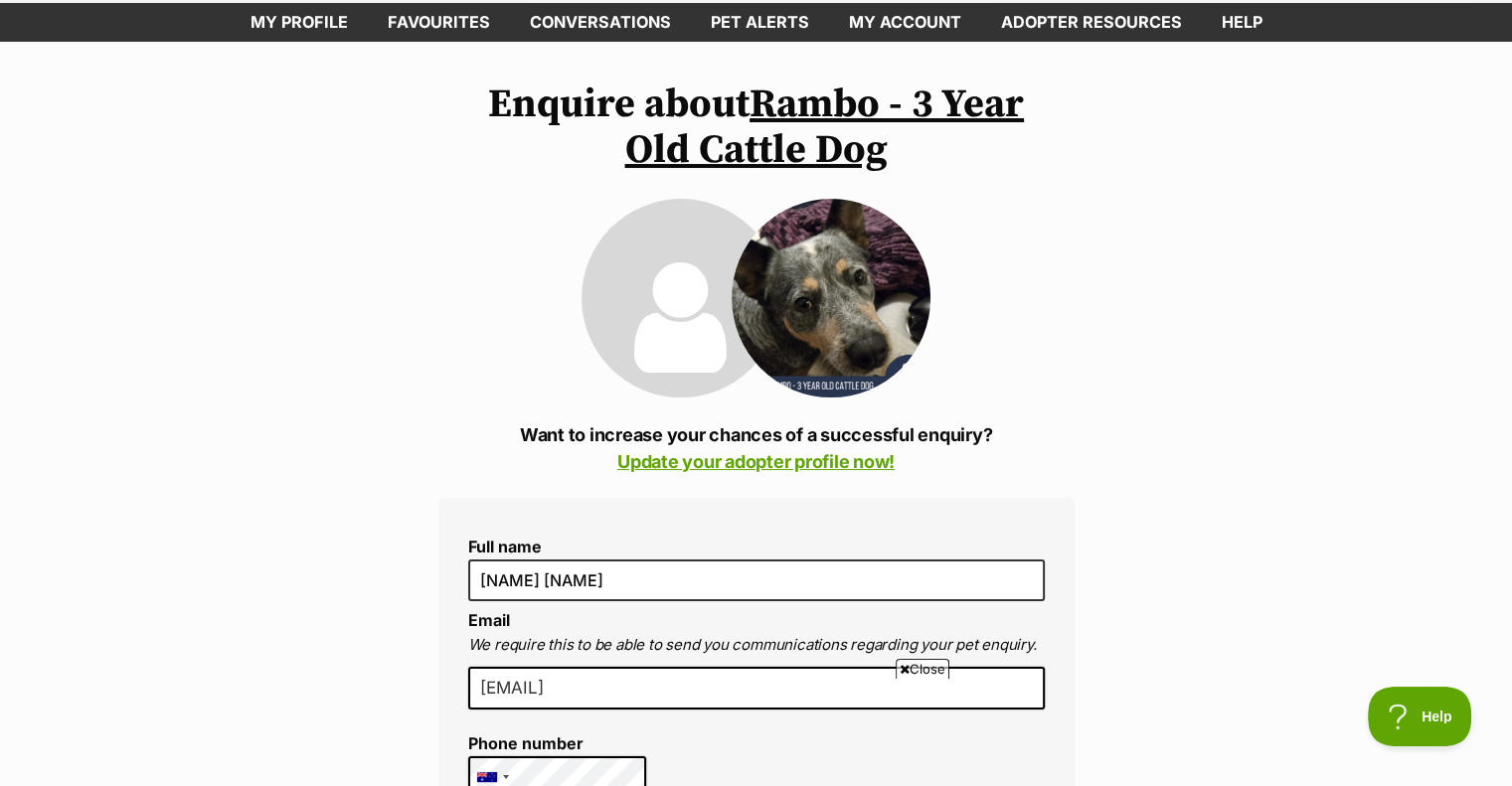 click on "Rambo - 3 Year Old Cattle Dog" at bounding box center (825, 127) 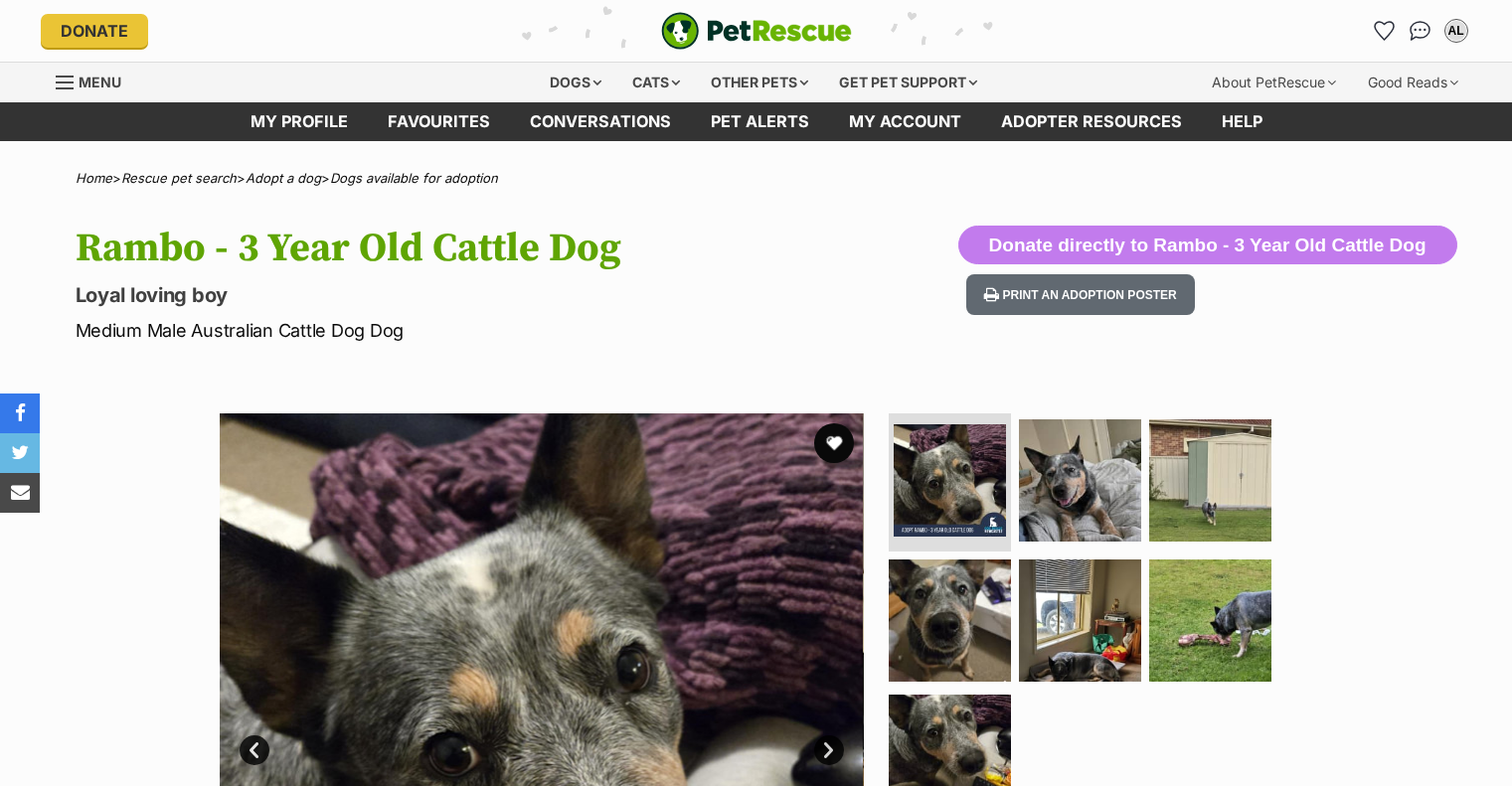scroll, scrollTop: 0, scrollLeft: 0, axis: both 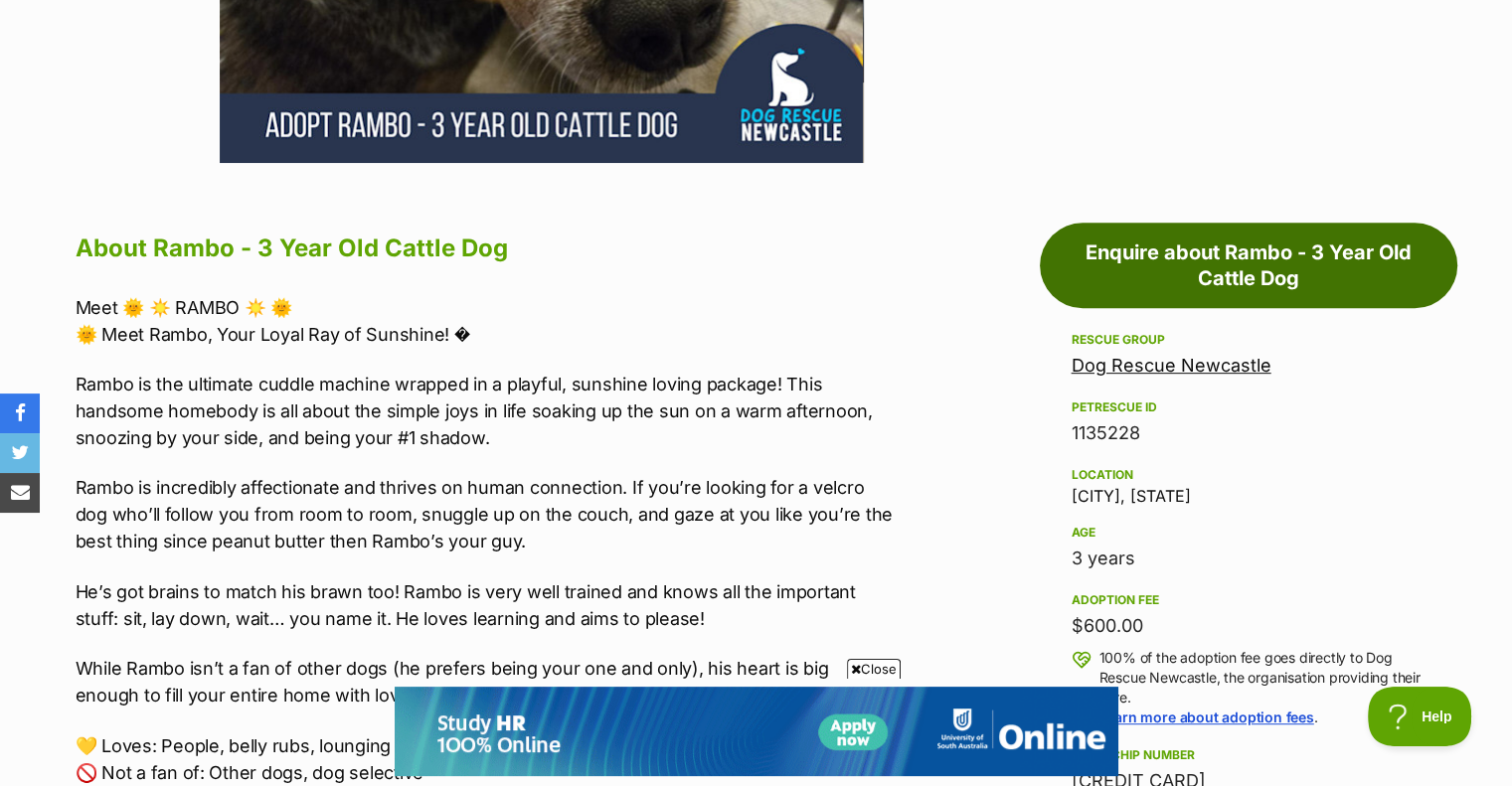 click on "Enquire about Rambo - 3 Year Old Cattle Dog" at bounding box center (1249, 265) 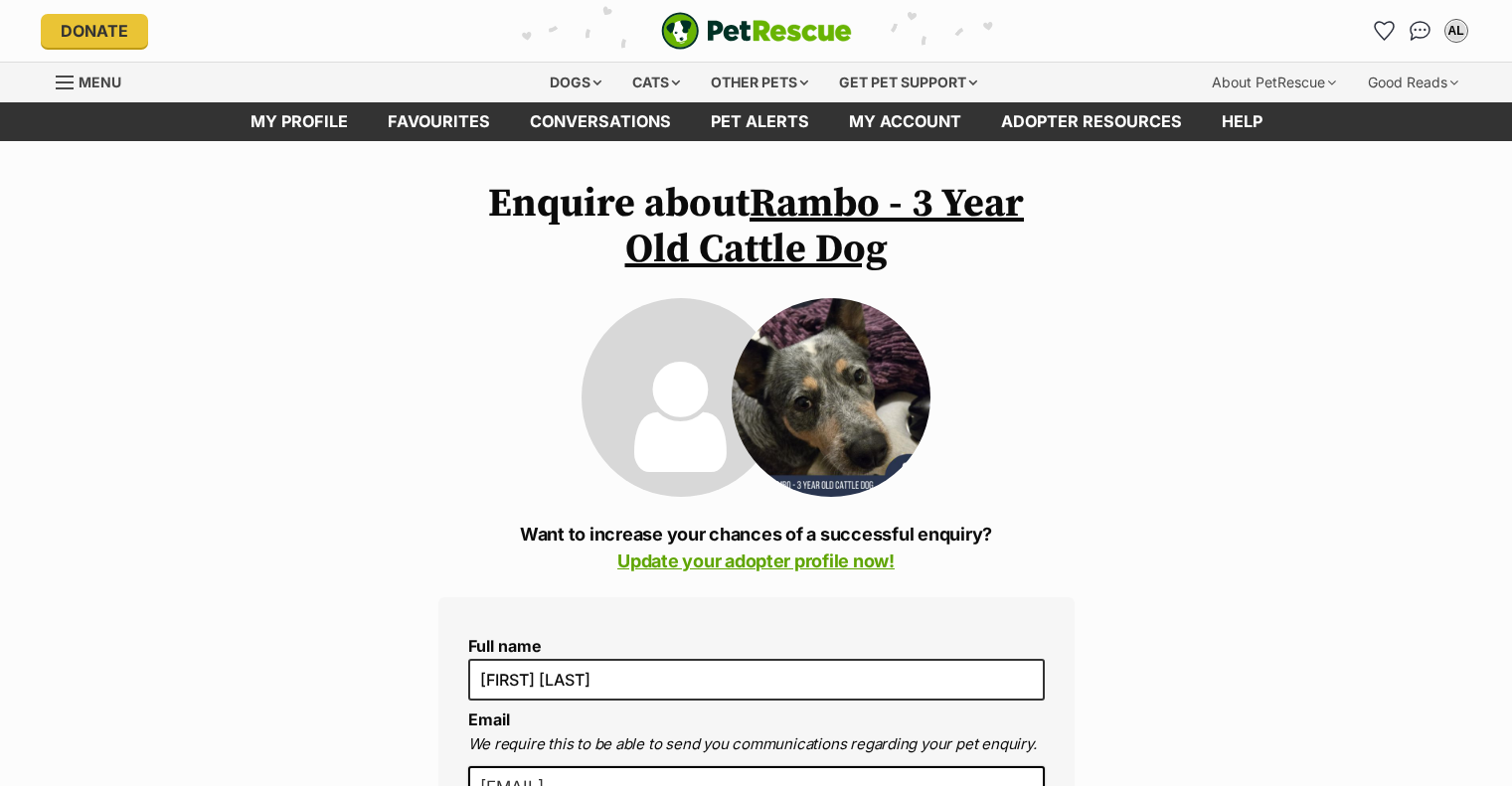 scroll, scrollTop: 0, scrollLeft: 0, axis: both 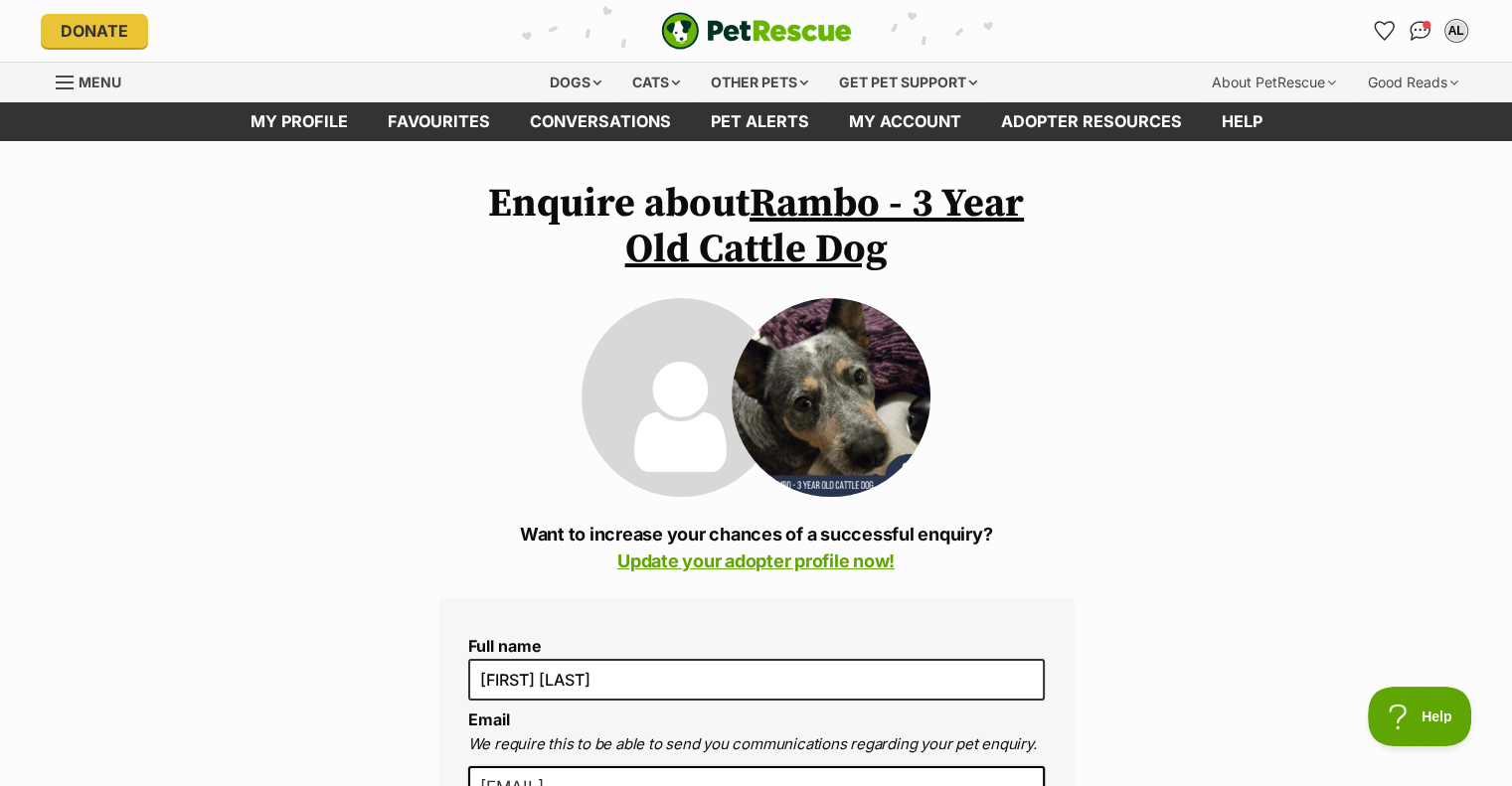 click on "Rambo - 3 Year Old Cattle Dog" at bounding box center (825, 227) 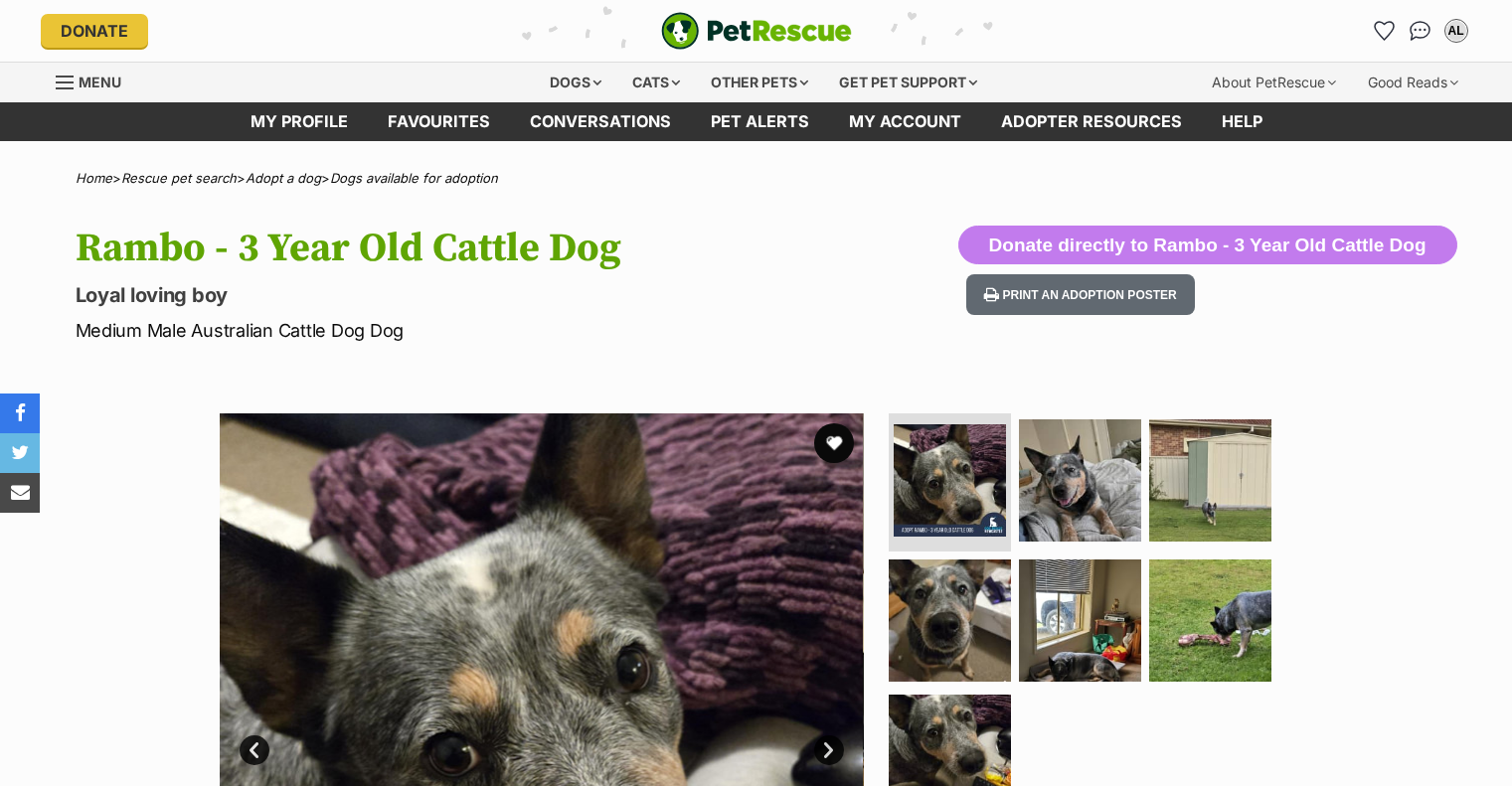 scroll, scrollTop: 0, scrollLeft: 0, axis: both 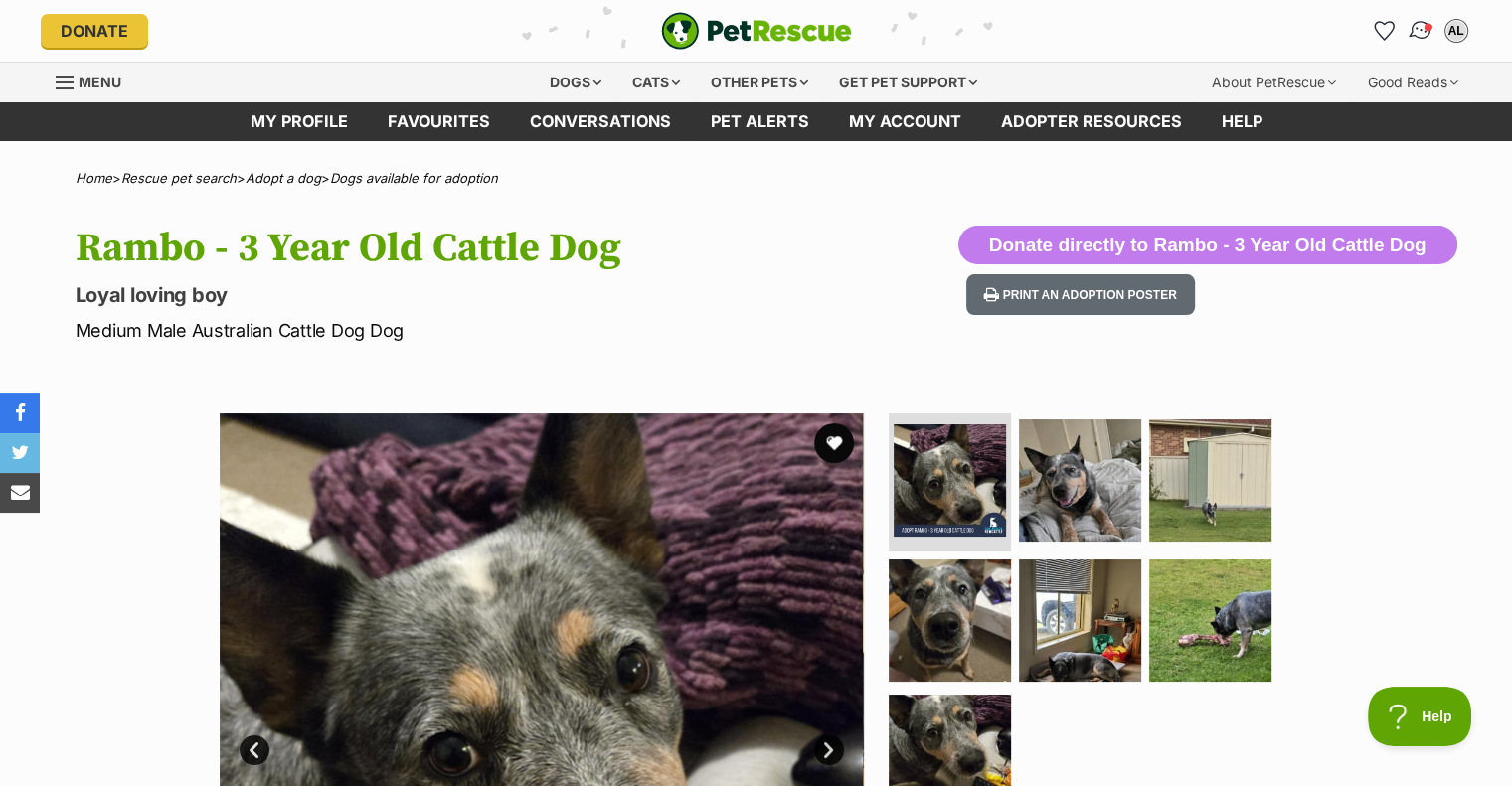 click at bounding box center (1420, 31) 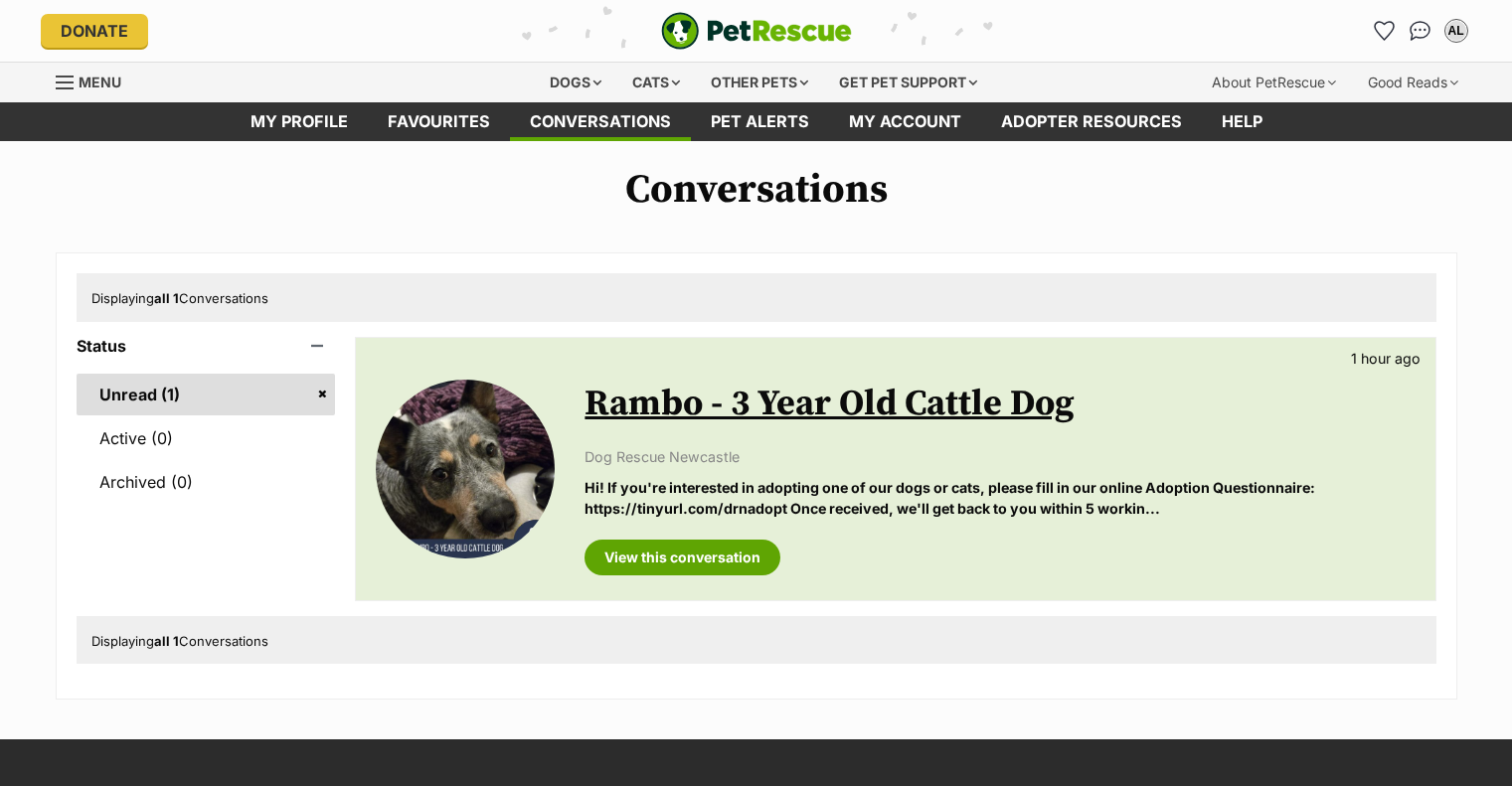 scroll, scrollTop: 0, scrollLeft: 0, axis: both 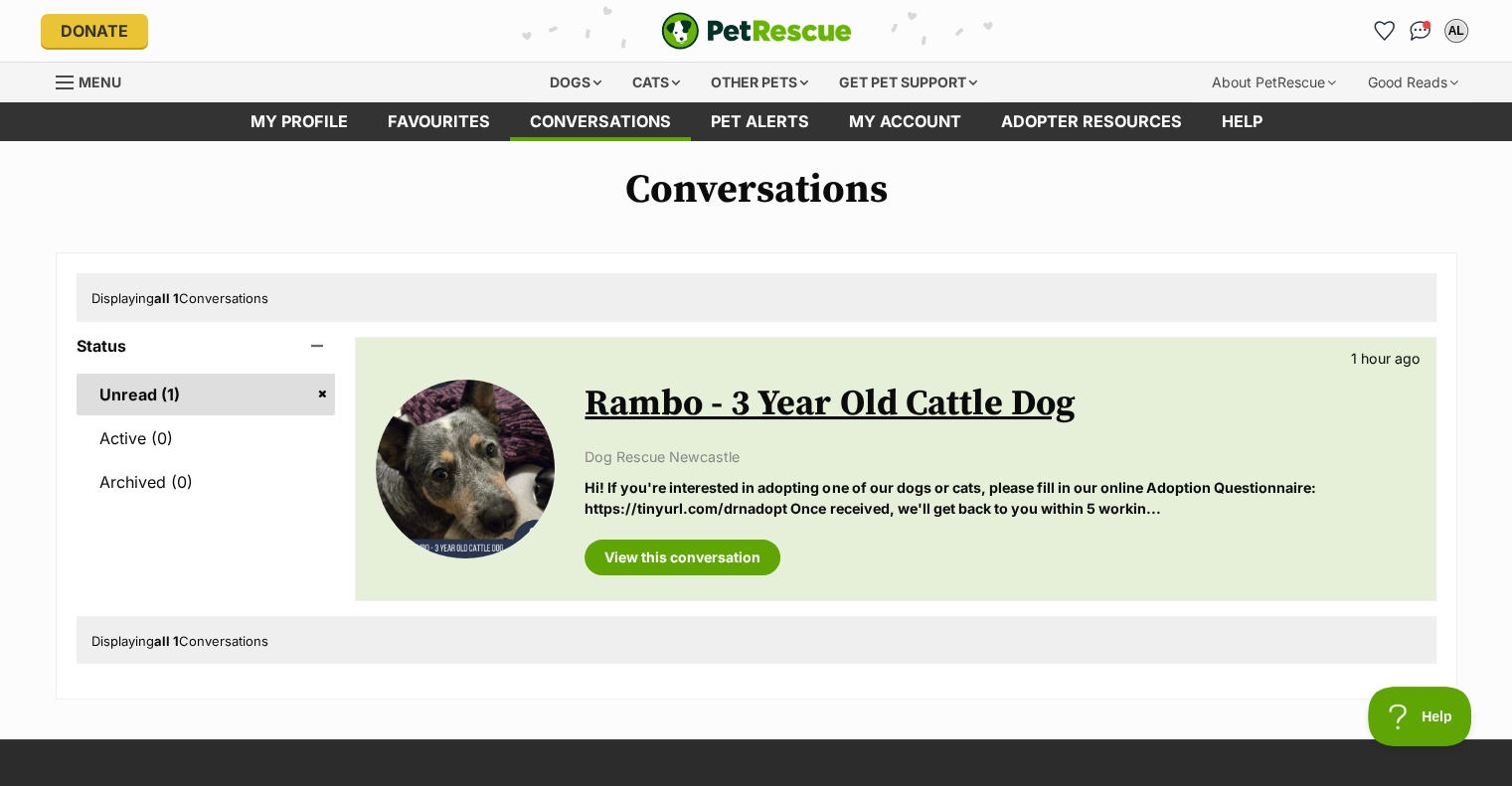 click on "Unread (1)" at bounding box center (206, 394) 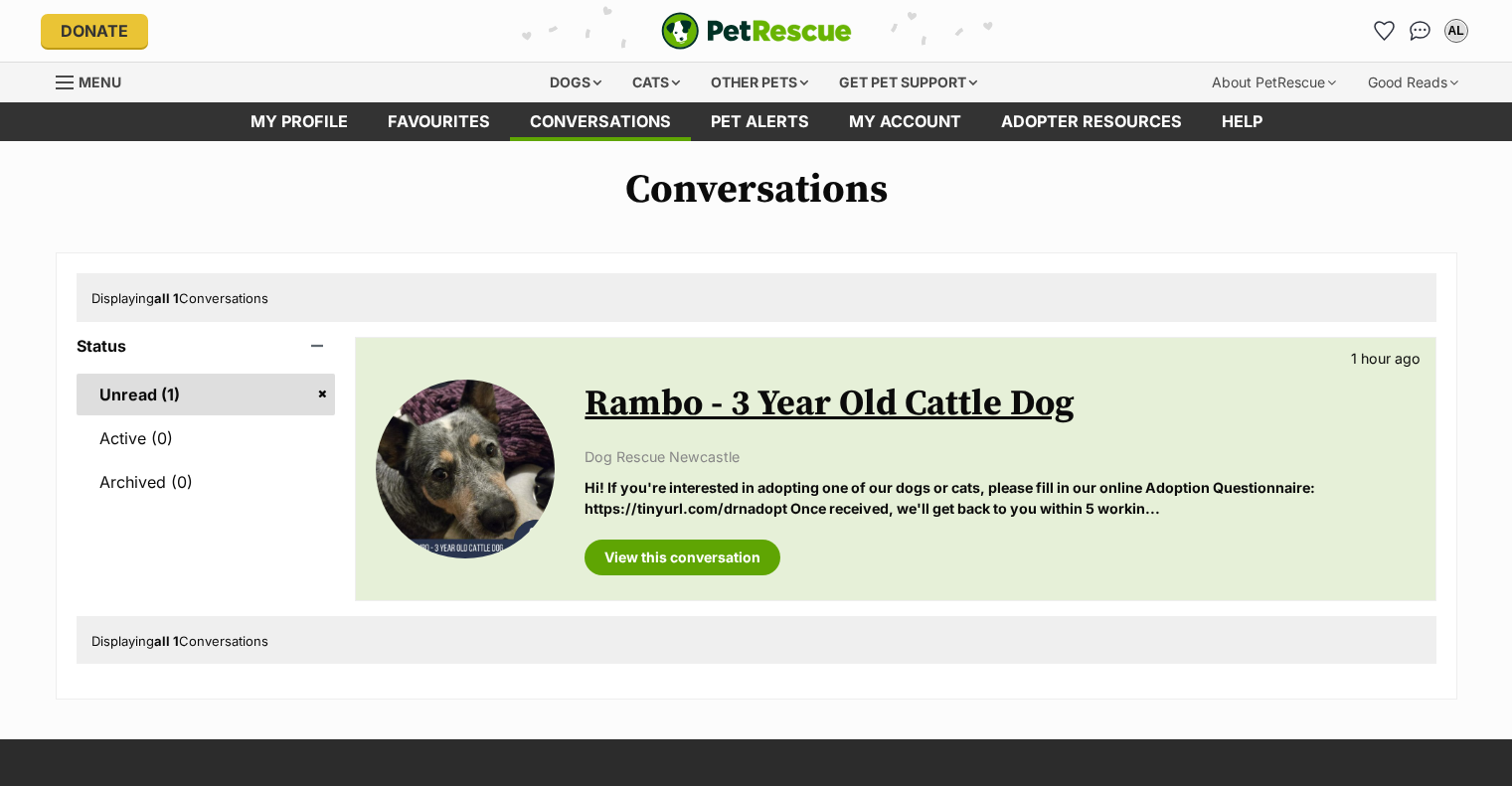 scroll, scrollTop: 0, scrollLeft: 0, axis: both 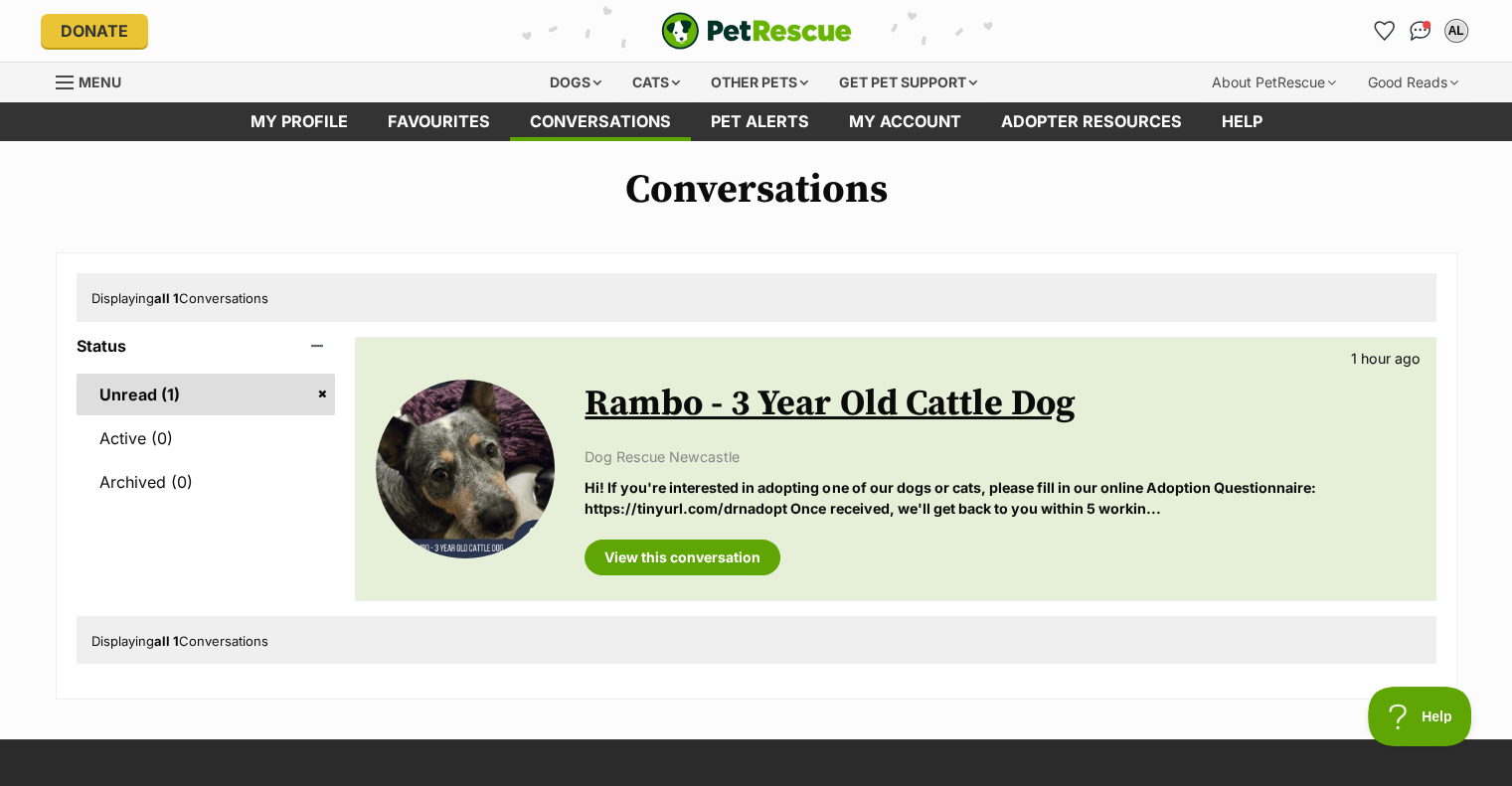 click on "Unread (1)" at bounding box center (206, 394) 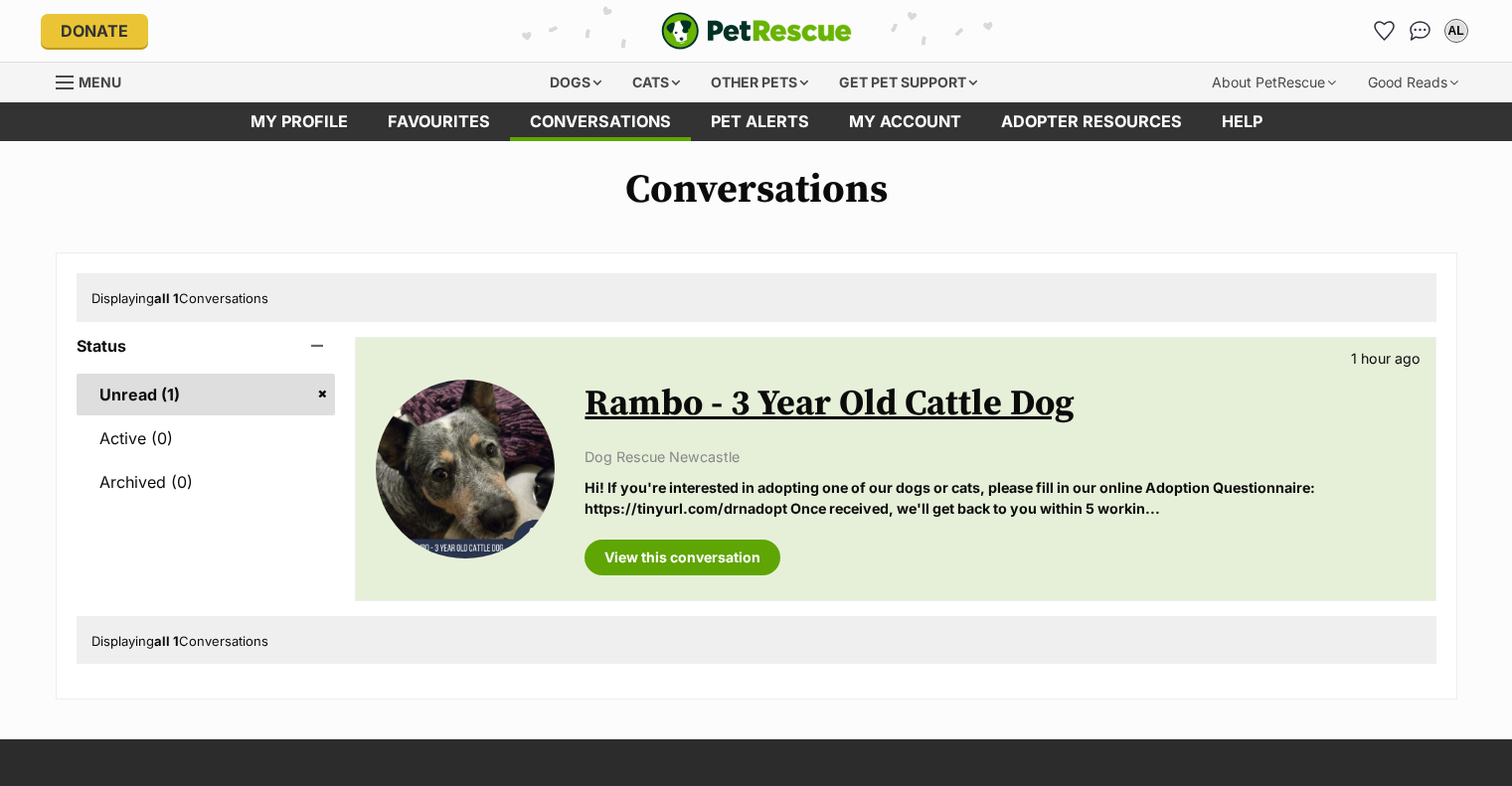 scroll, scrollTop: 0, scrollLeft: 0, axis: both 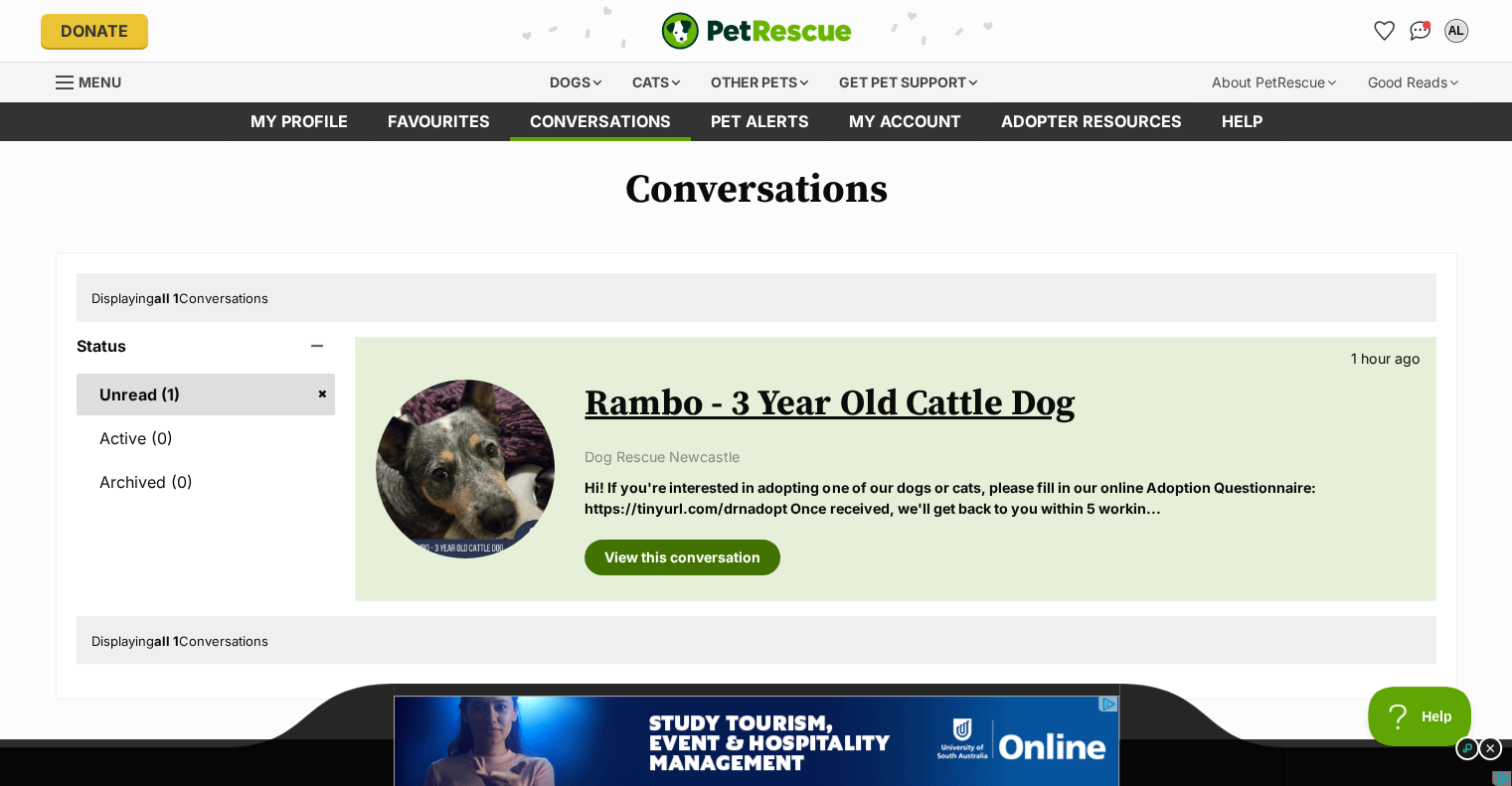 click on "View this conversation" at bounding box center [682, 557] 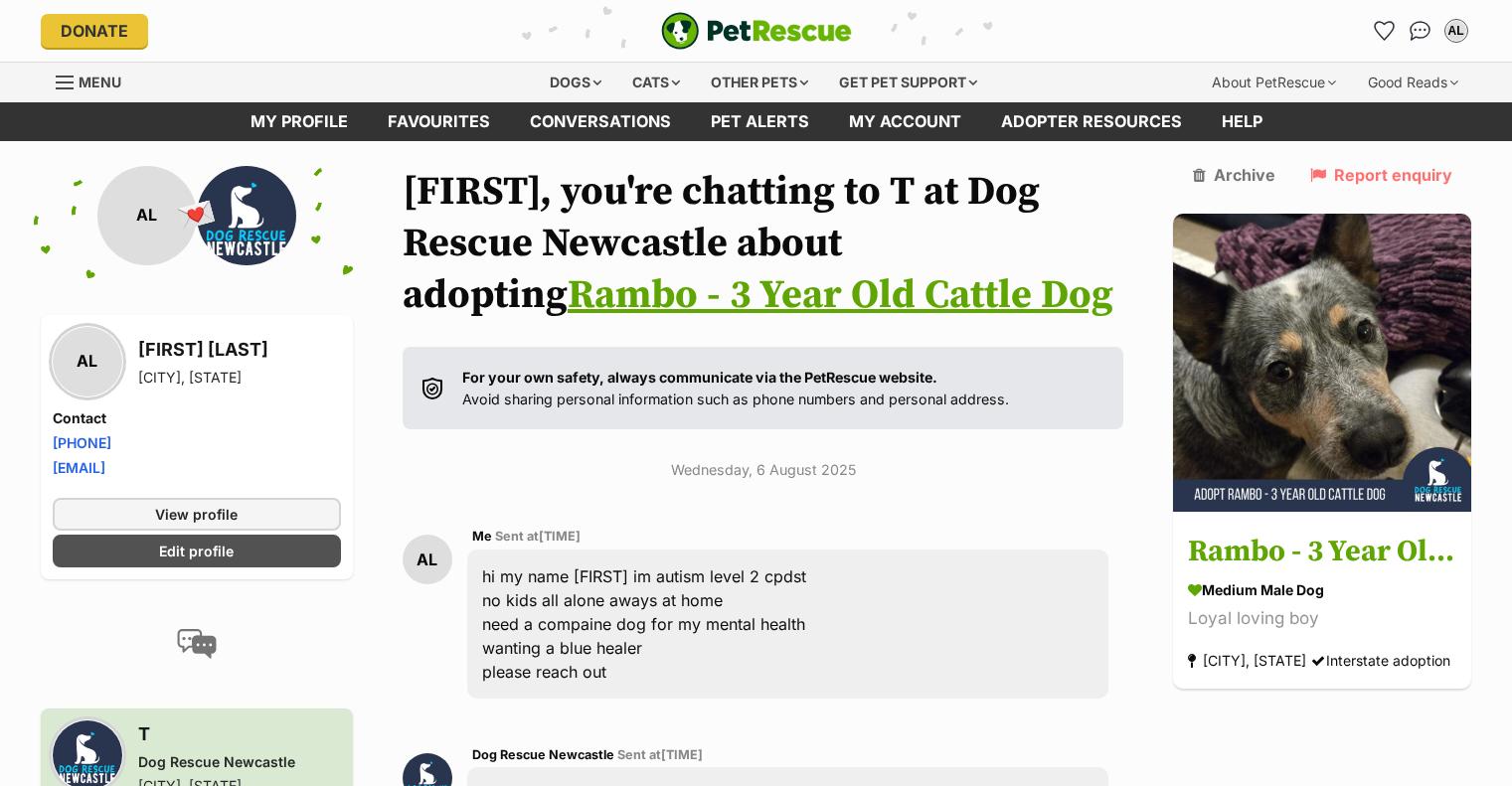 scroll, scrollTop: 0, scrollLeft: 0, axis: both 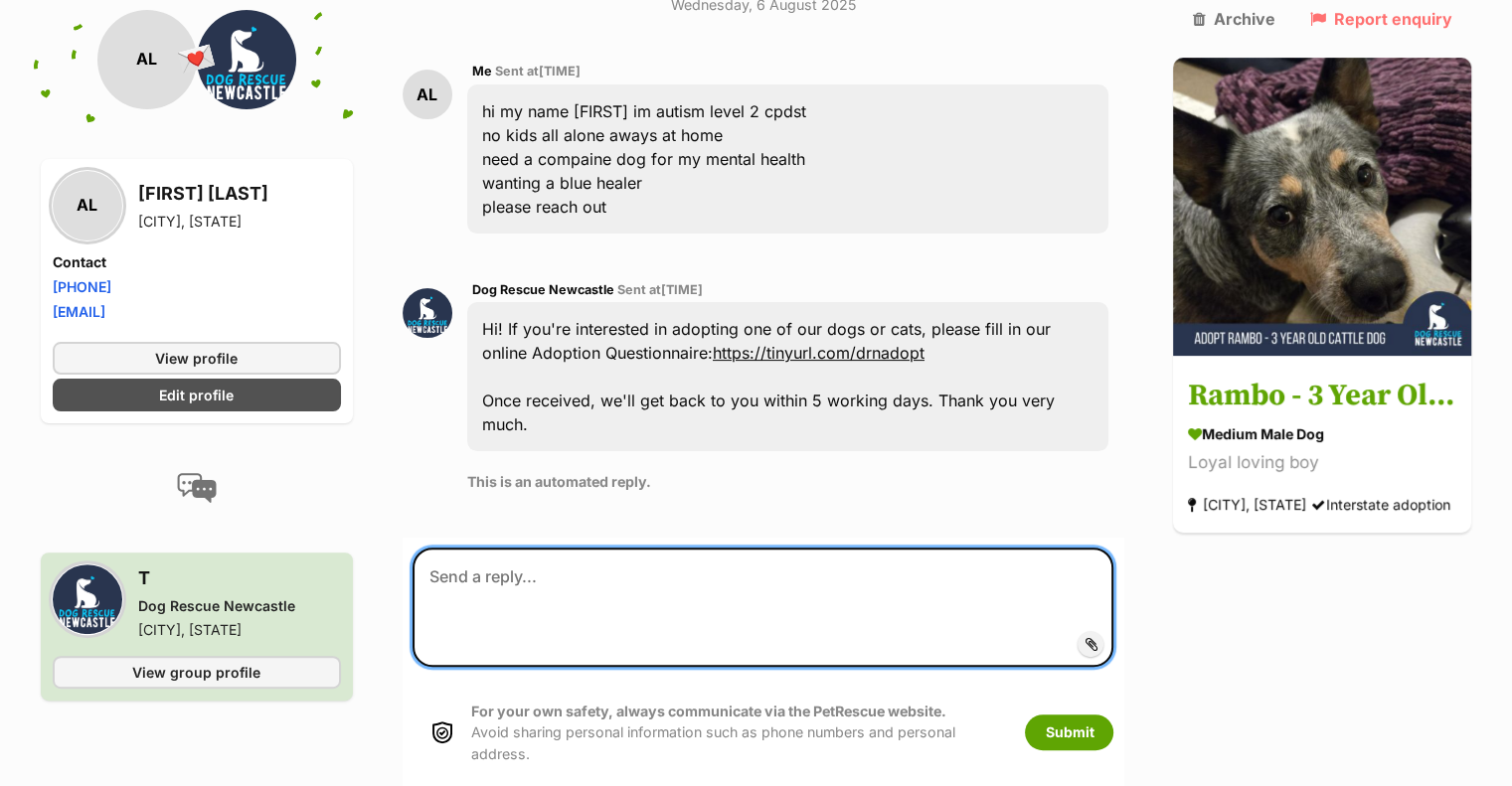 click at bounding box center (763, 607) 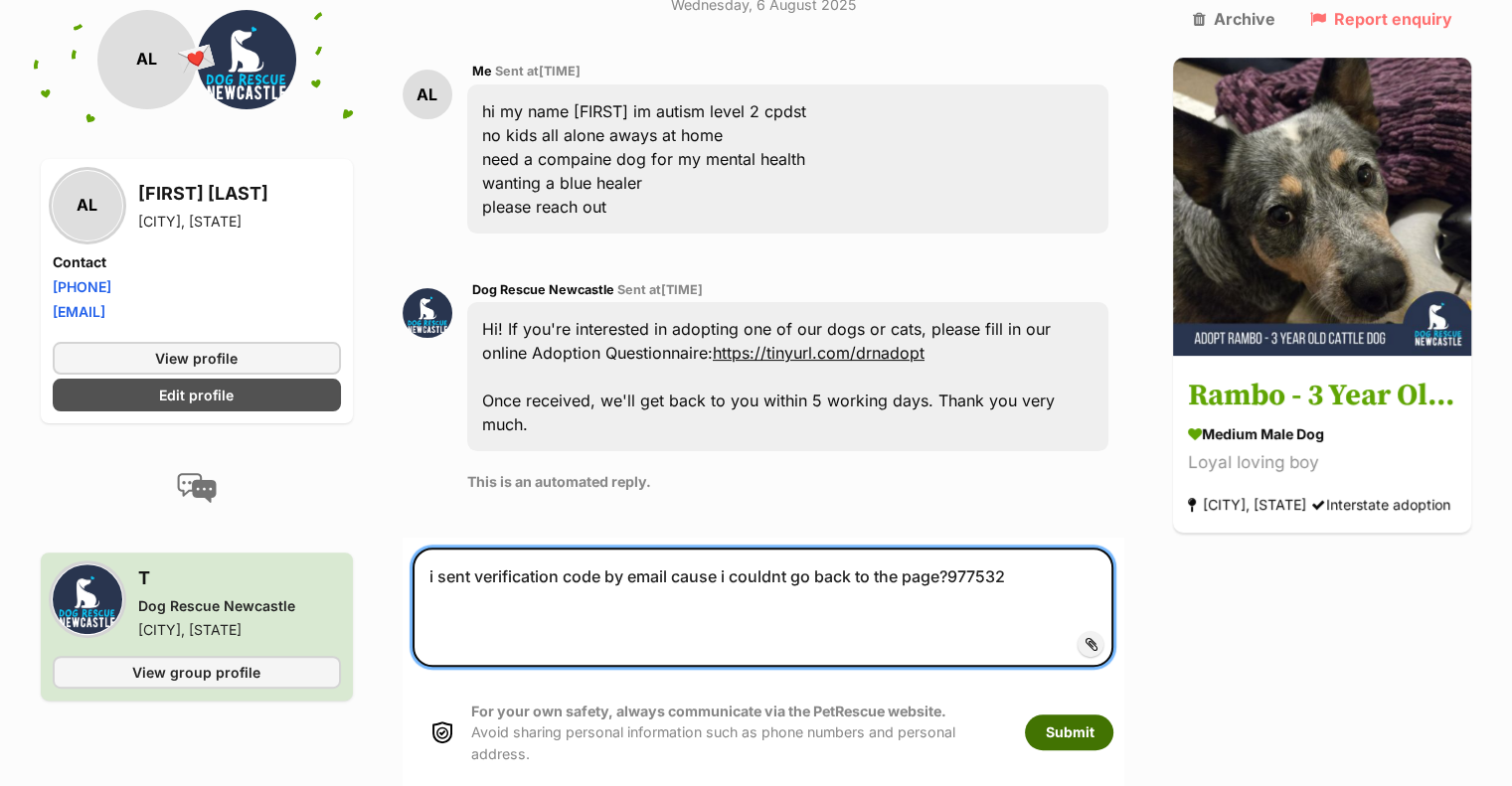 type on "i sent verification code by email cause i couldnt go back to the page?977532" 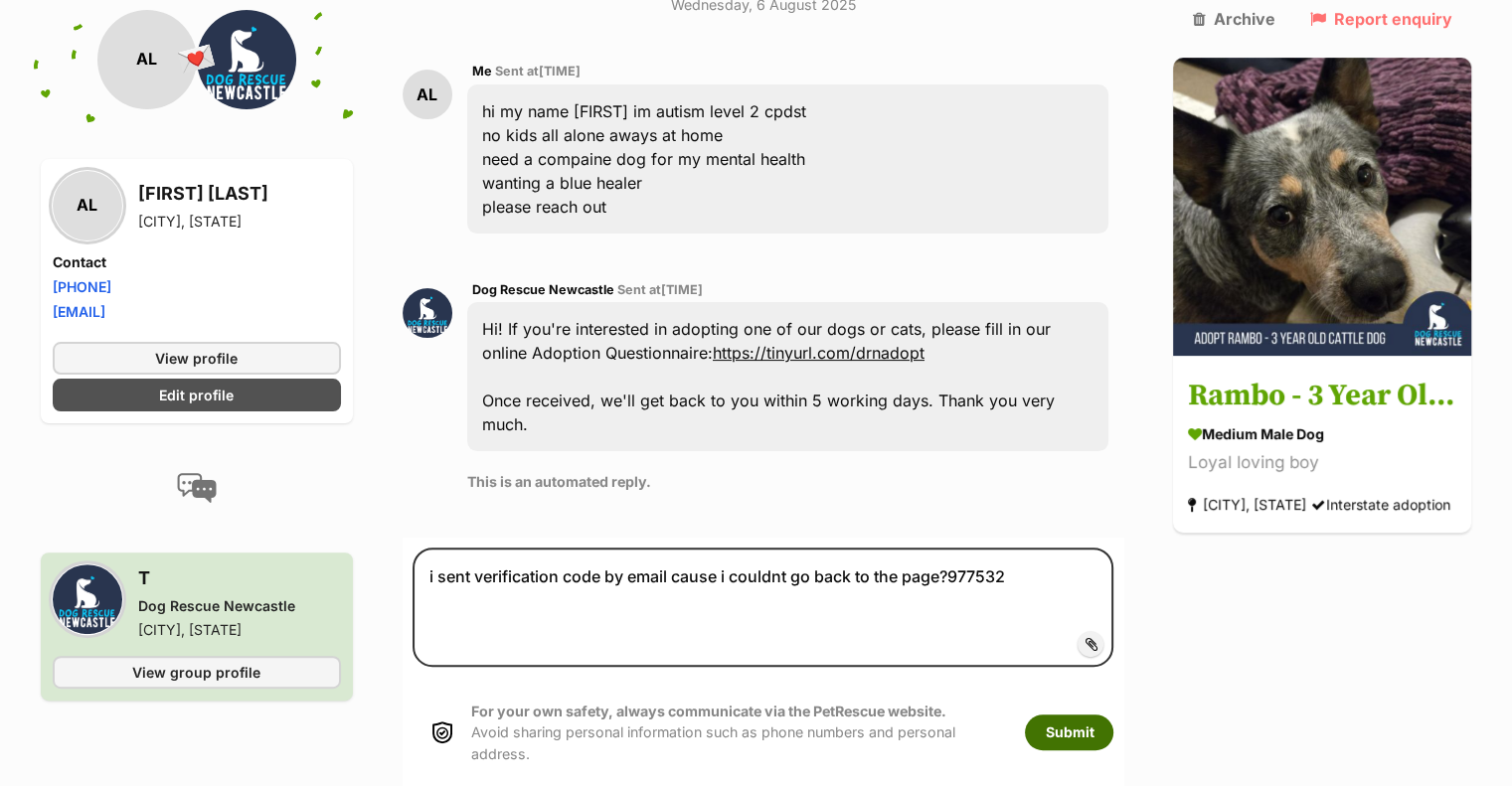 click on "Submit" at bounding box center (1069, 732) 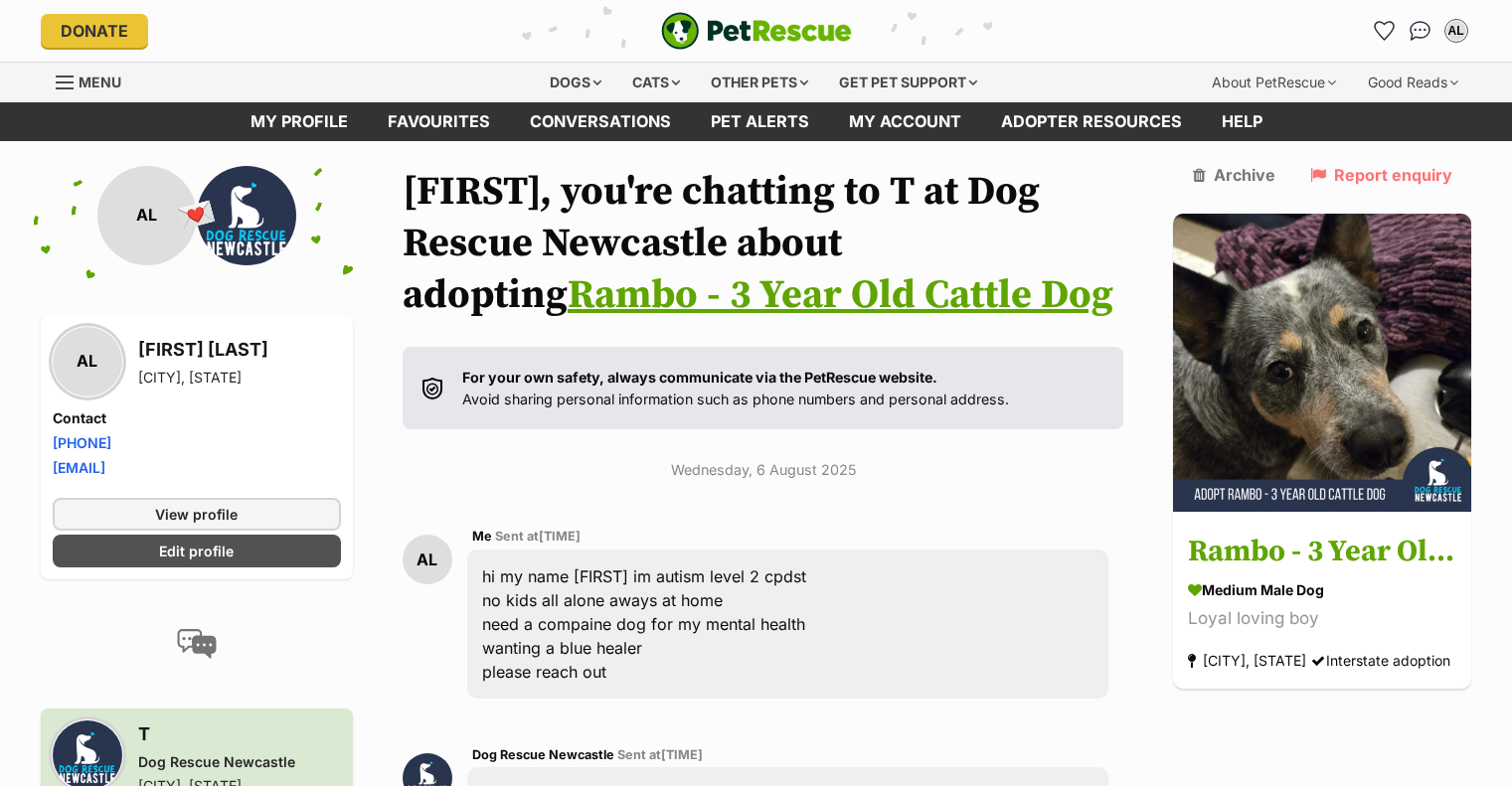 scroll, scrollTop: 463, scrollLeft: 0, axis: vertical 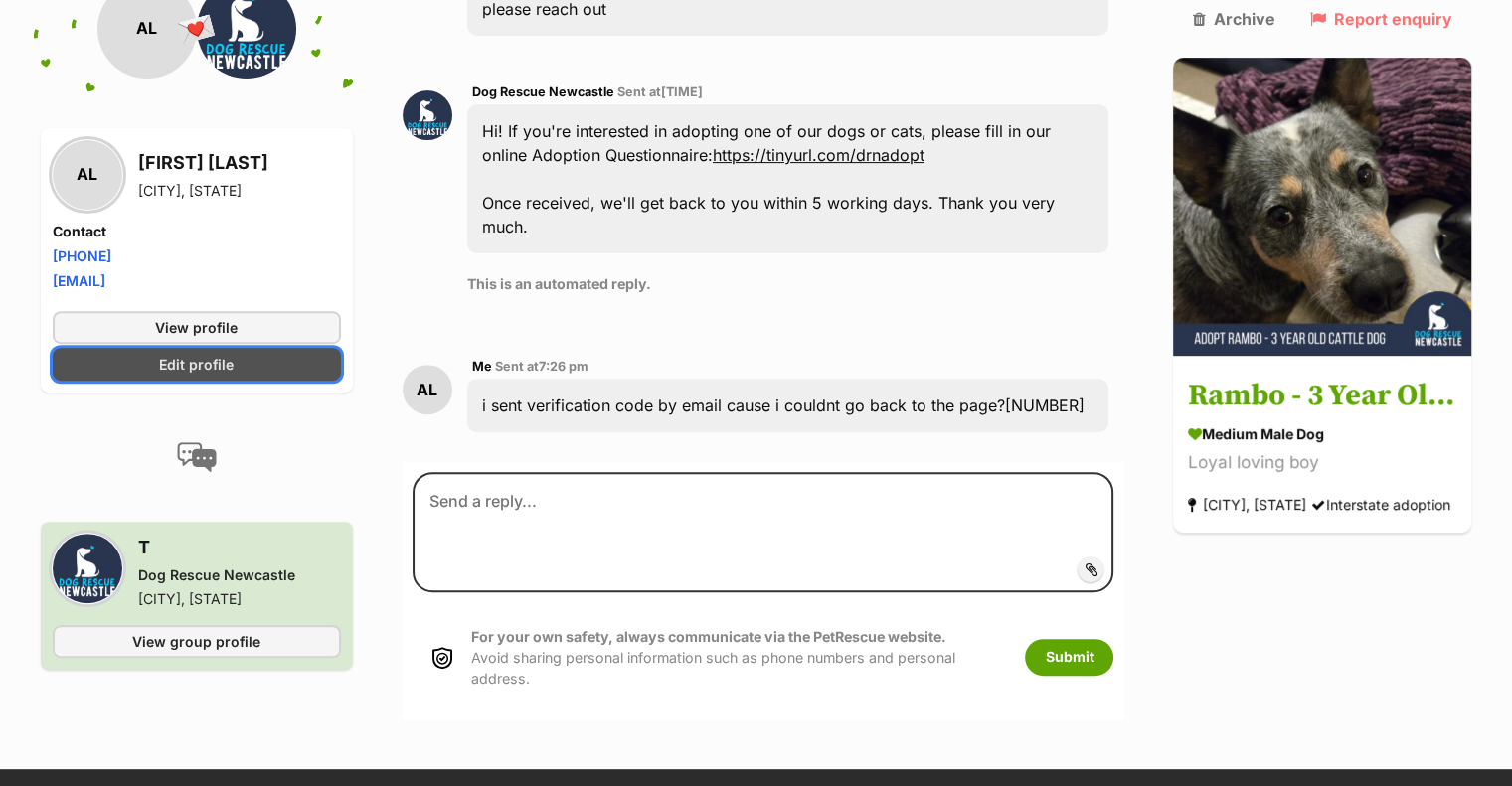 click on "Edit profile" at bounding box center (196, 364) 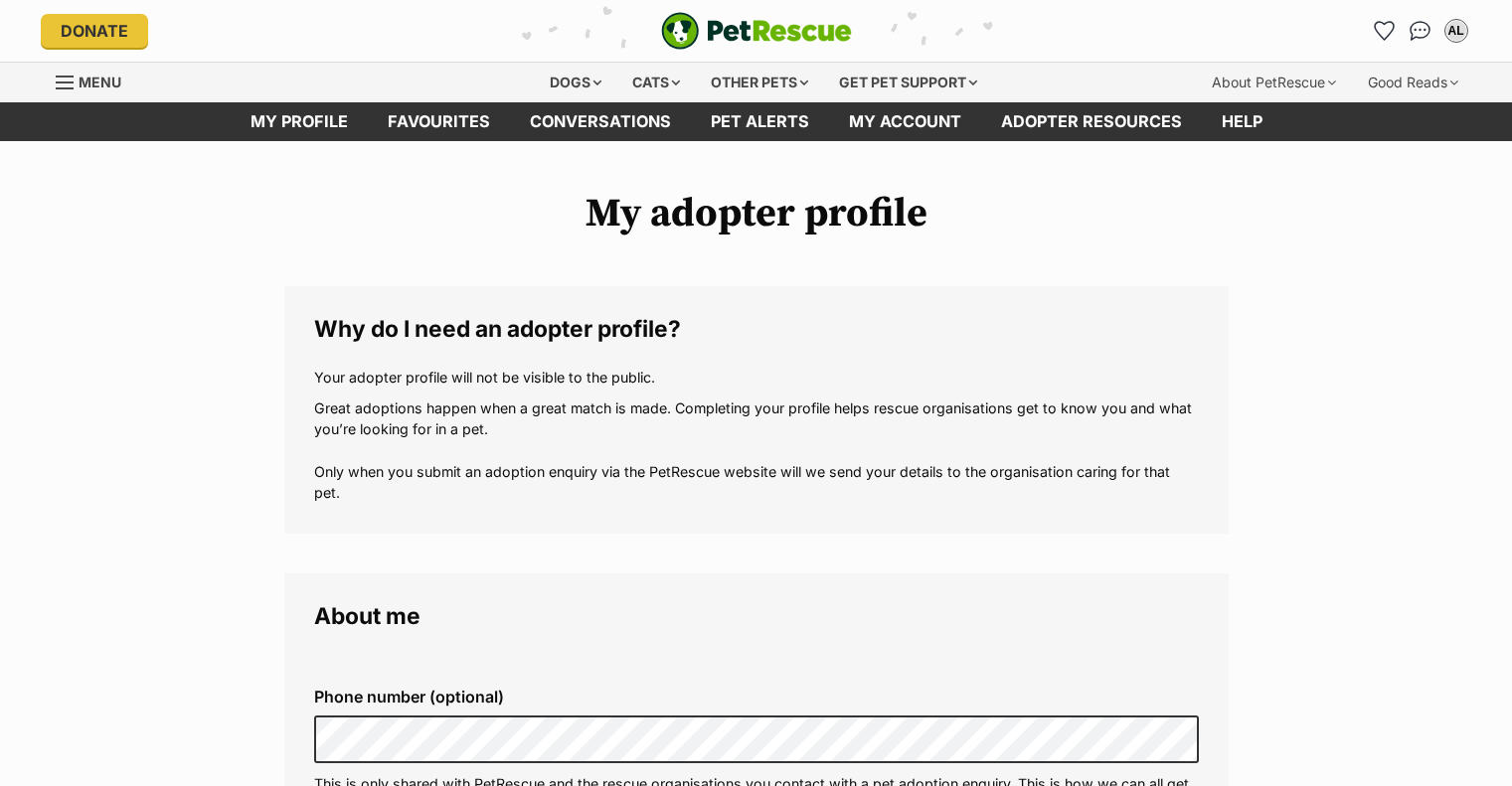 scroll, scrollTop: 0, scrollLeft: 0, axis: both 